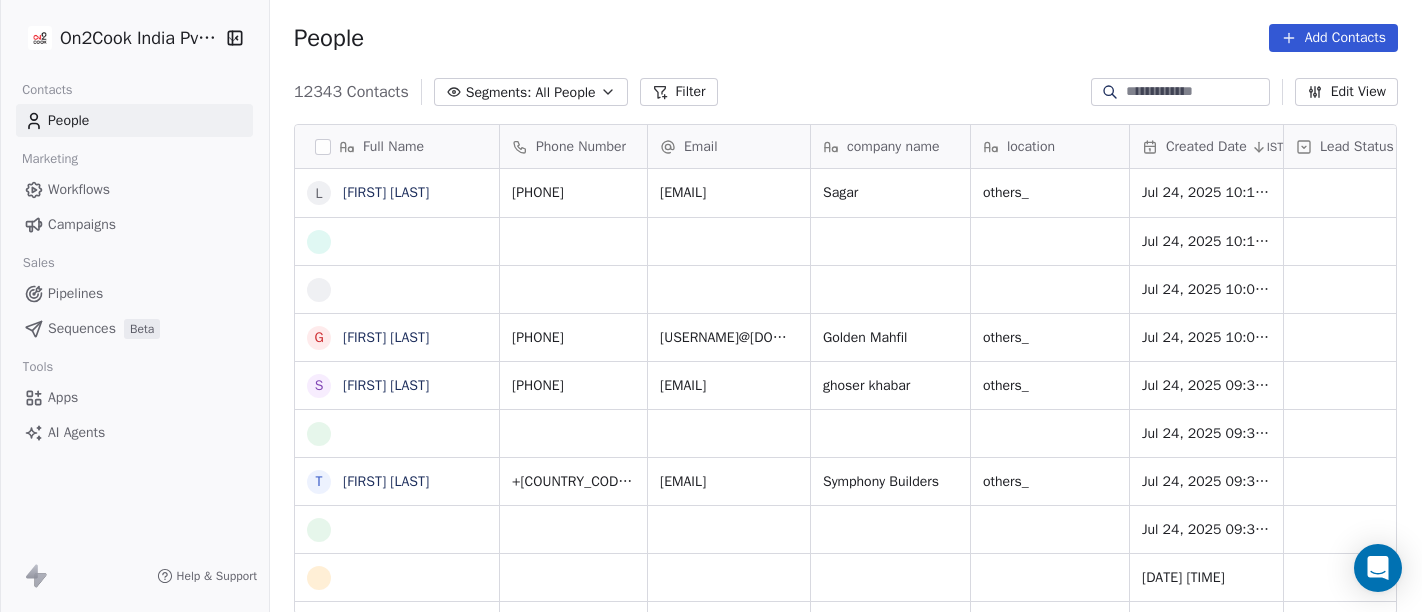 scroll, scrollTop: 0, scrollLeft: 0, axis: both 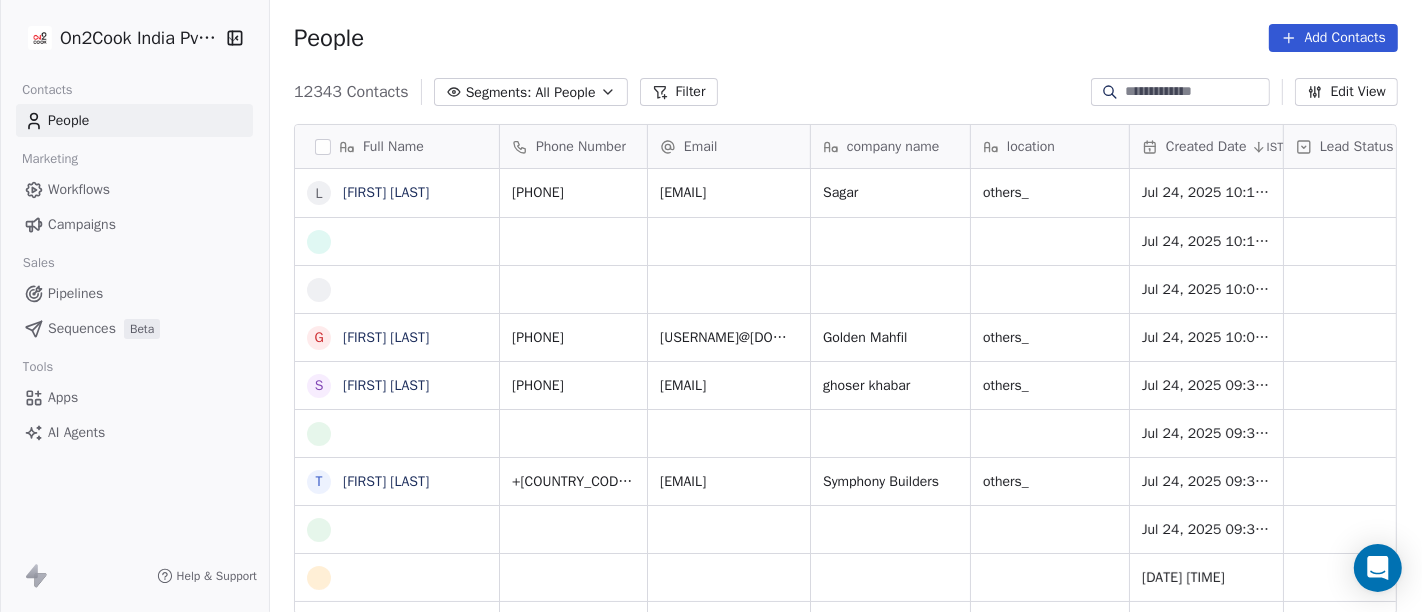 click on "All People" at bounding box center (565, 92) 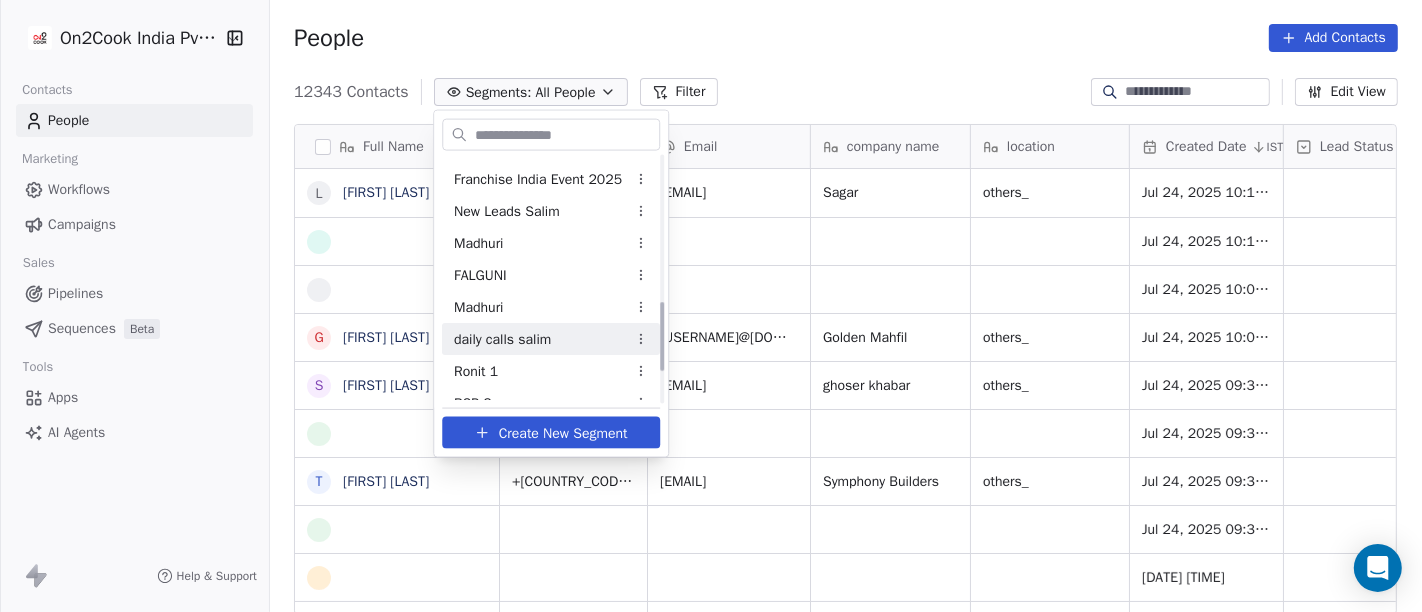 scroll, scrollTop: 511, scrollLeft: 0, axis: vertical 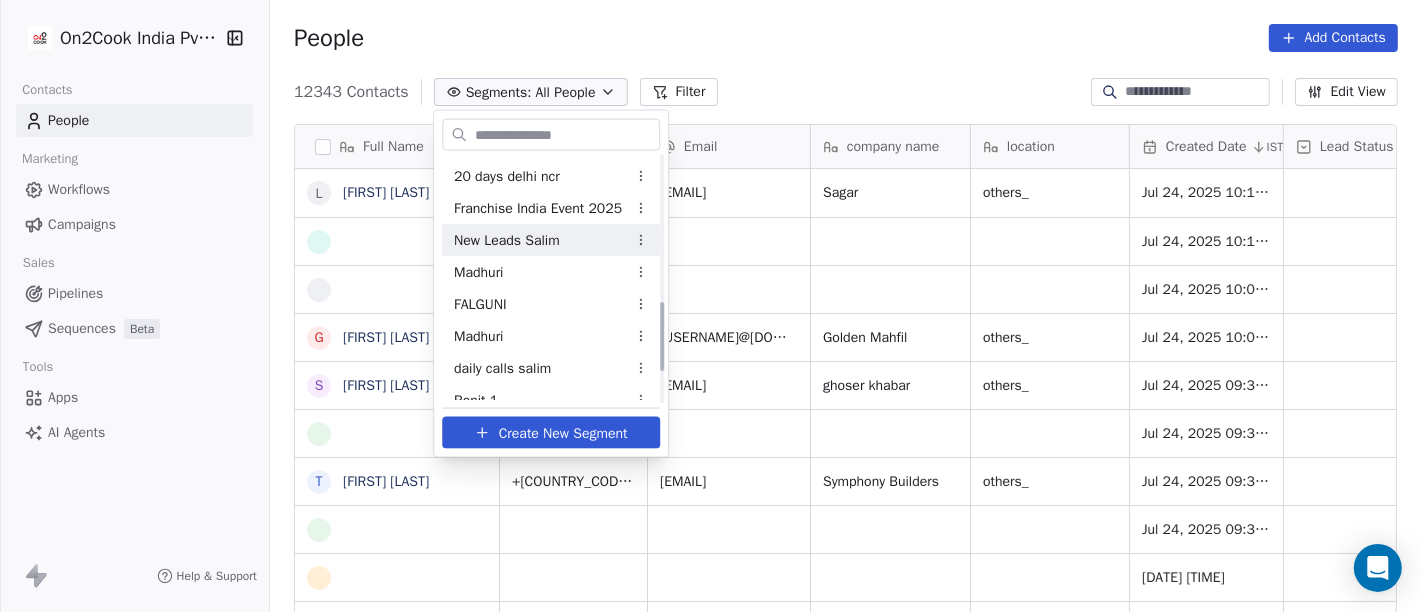 click on "New Leads Salim" at bounding box center (507, 239) 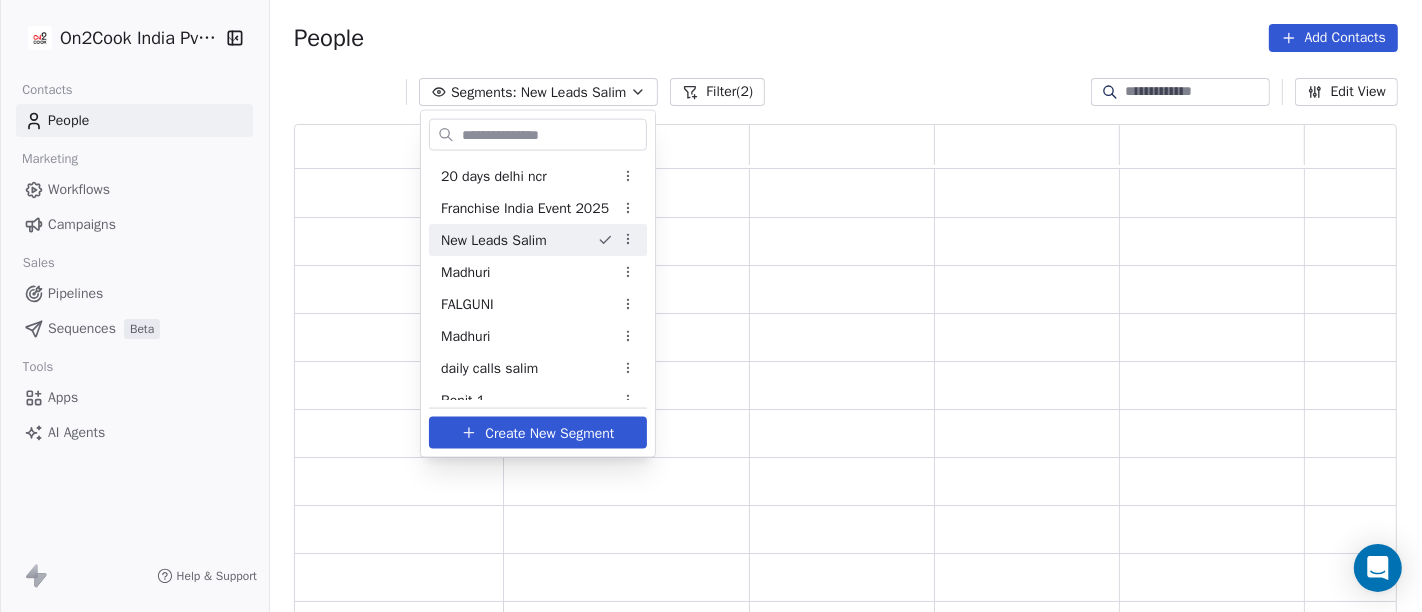 scroll, scrollTop: 17, scrollLeft: 17, axis: both 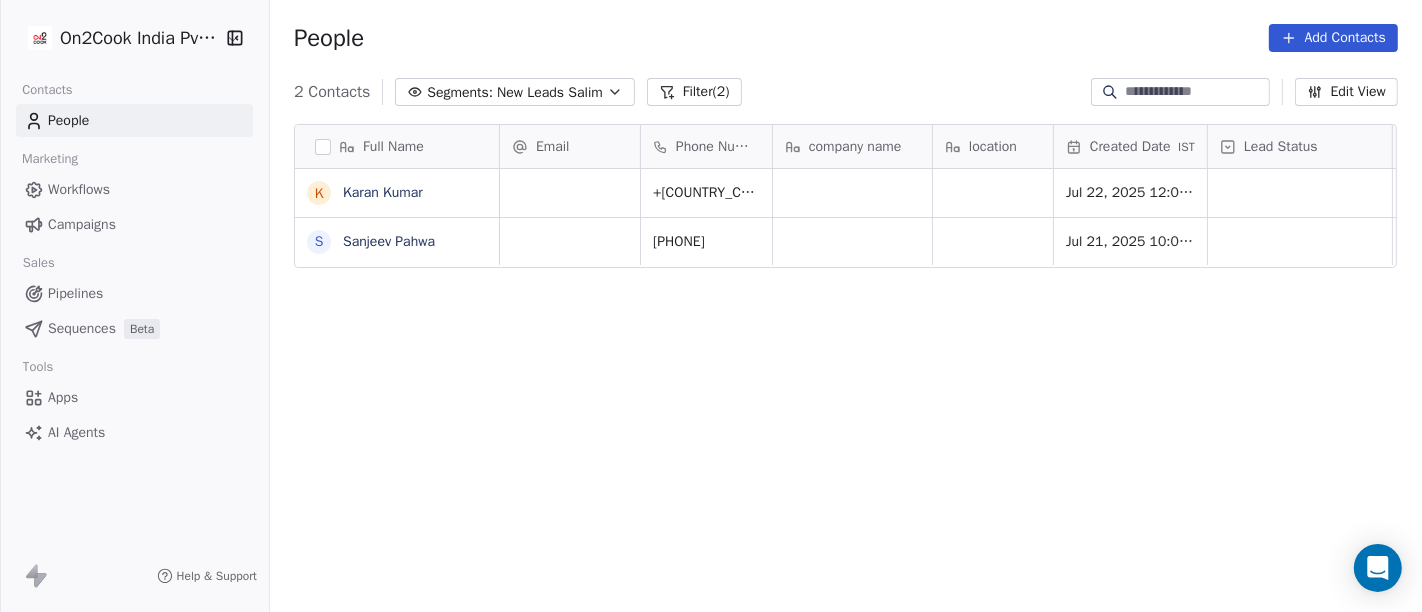 click on "People  Add Contacts" at bounding box center [846, 38] 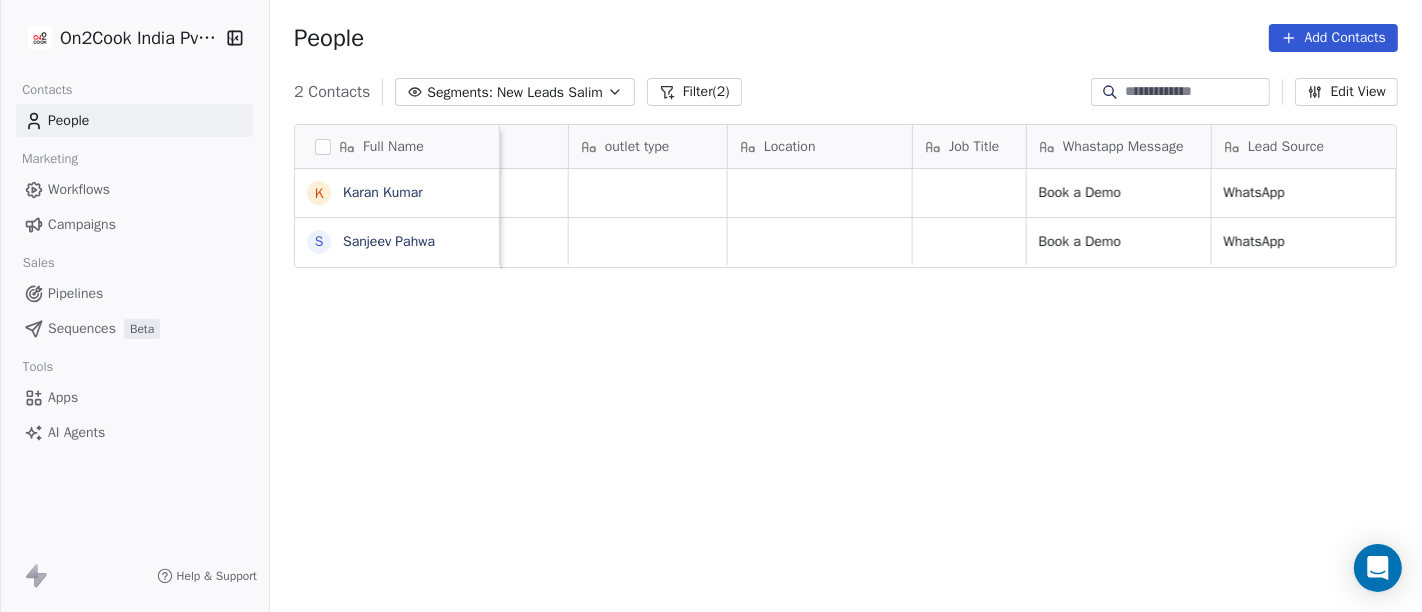 scroll, scrollTop: 0, scrollLeft: 2297, axis: horizontal 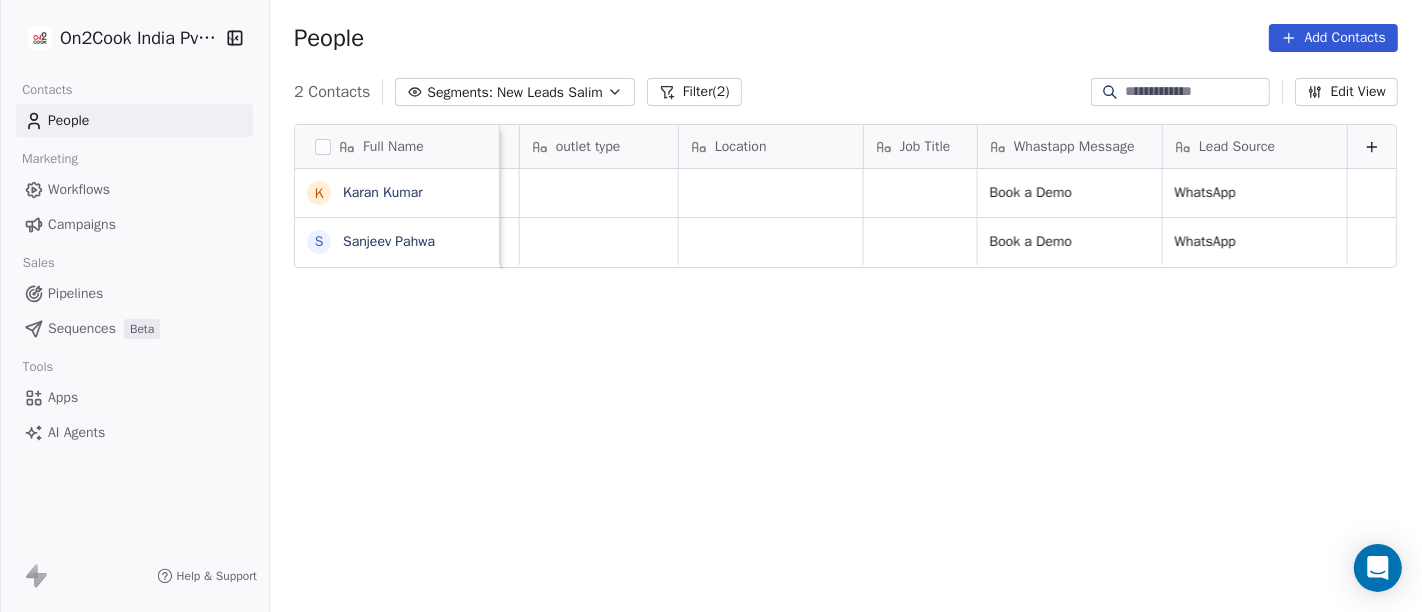 click at bounding box center [1196, 92] 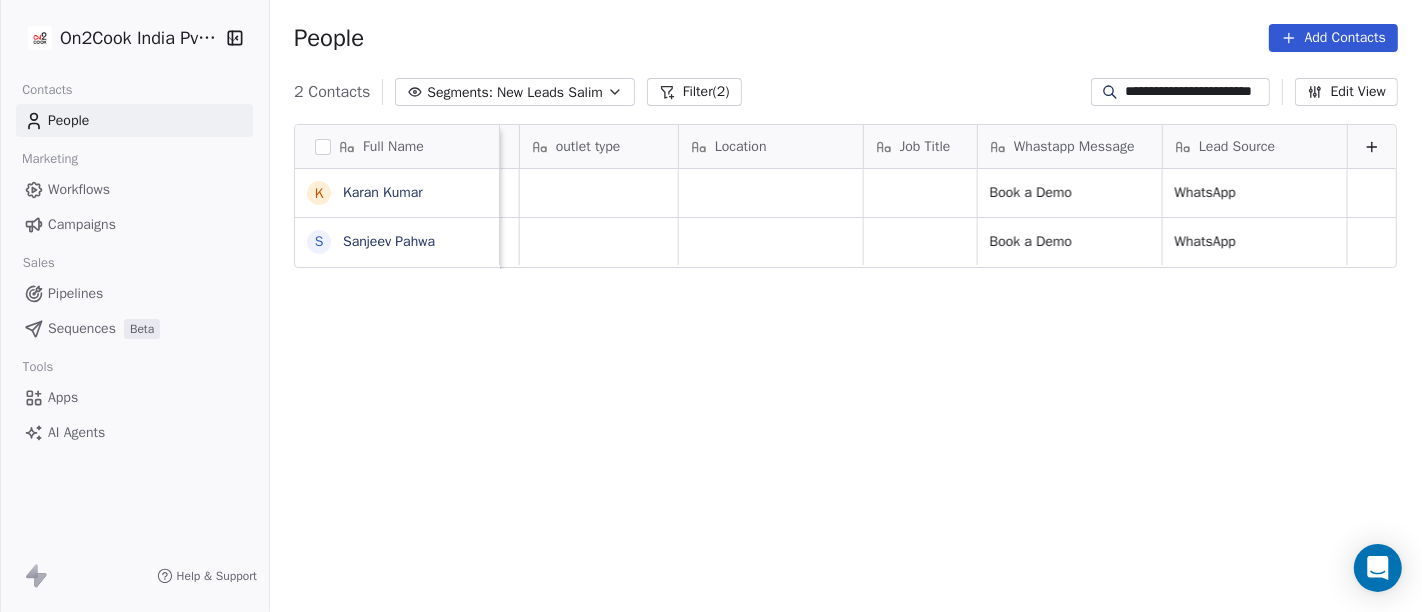 scroll, scrollTop: 0, scrollLeft: 10, axis: horizontal 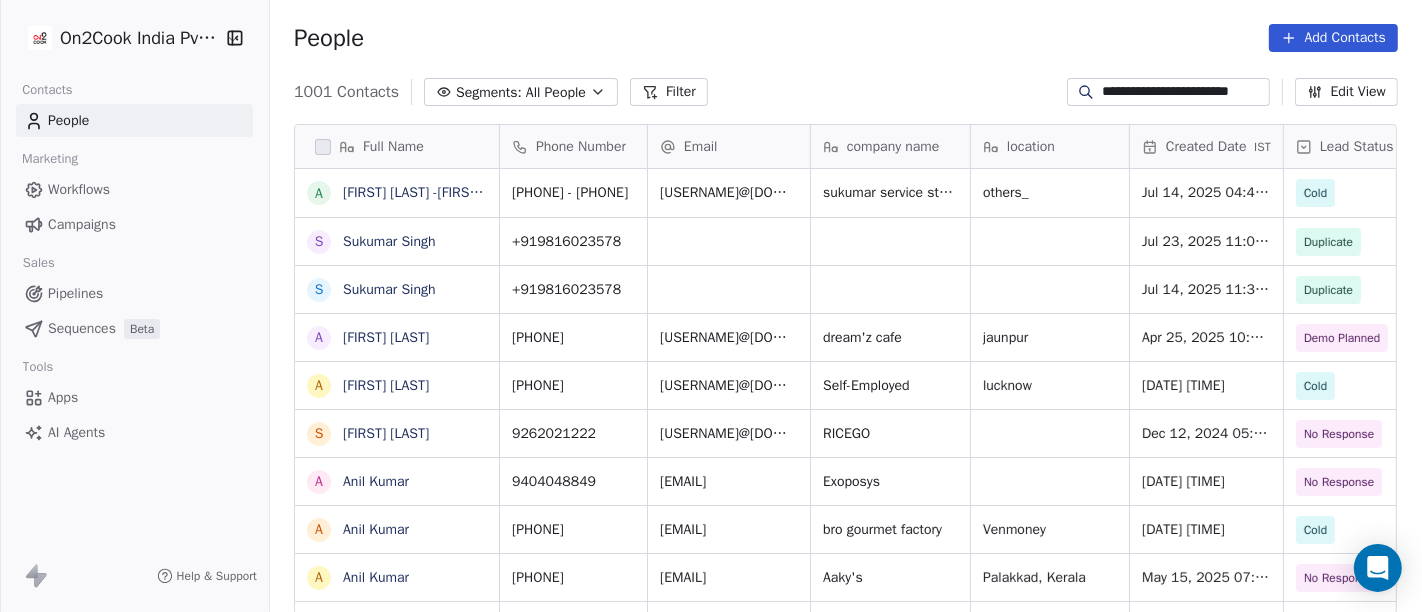 type on "**********" 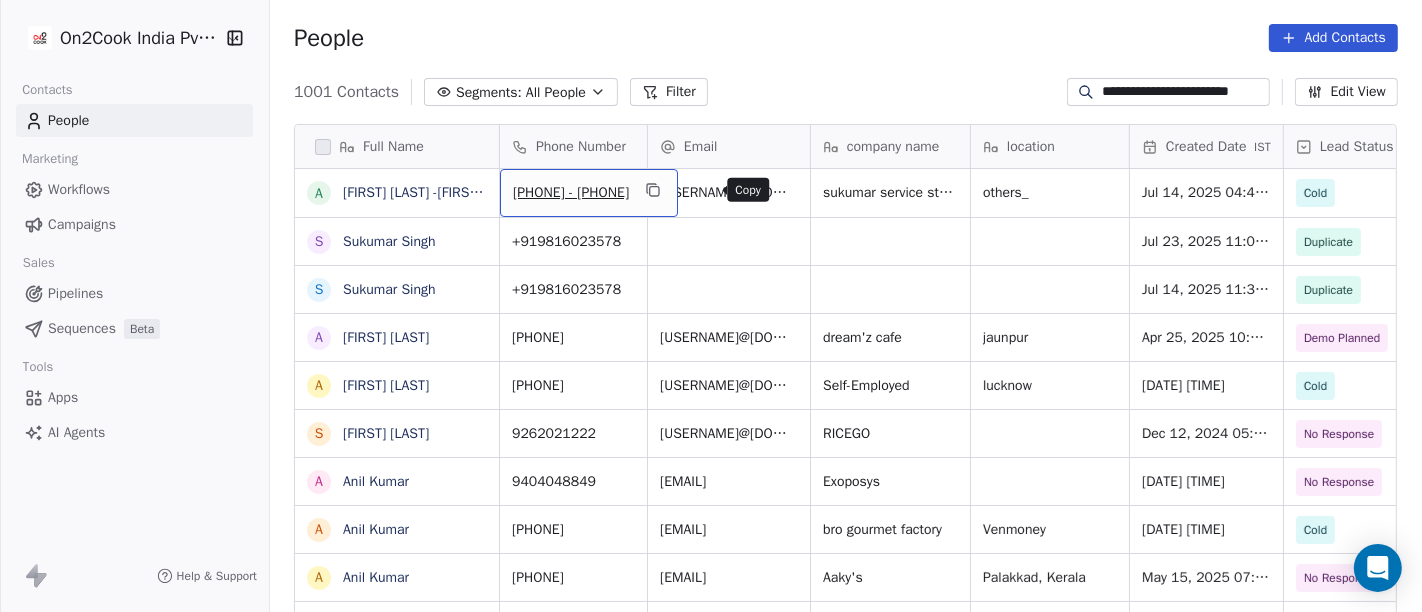 click 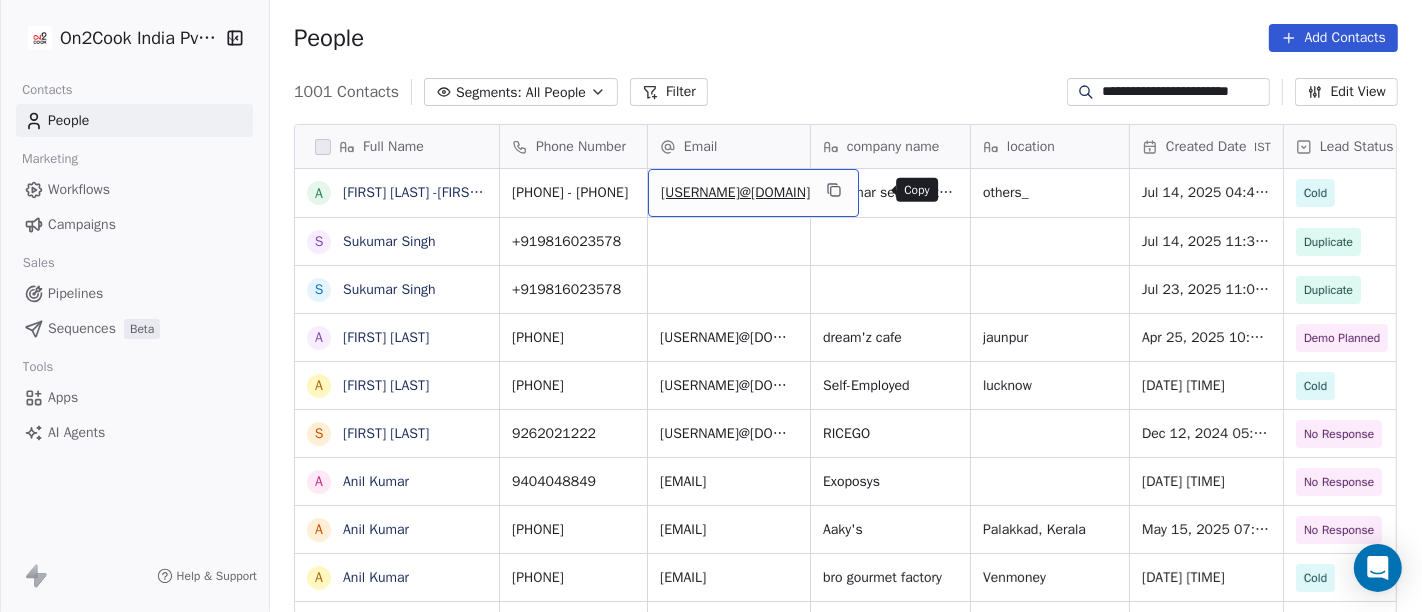 click 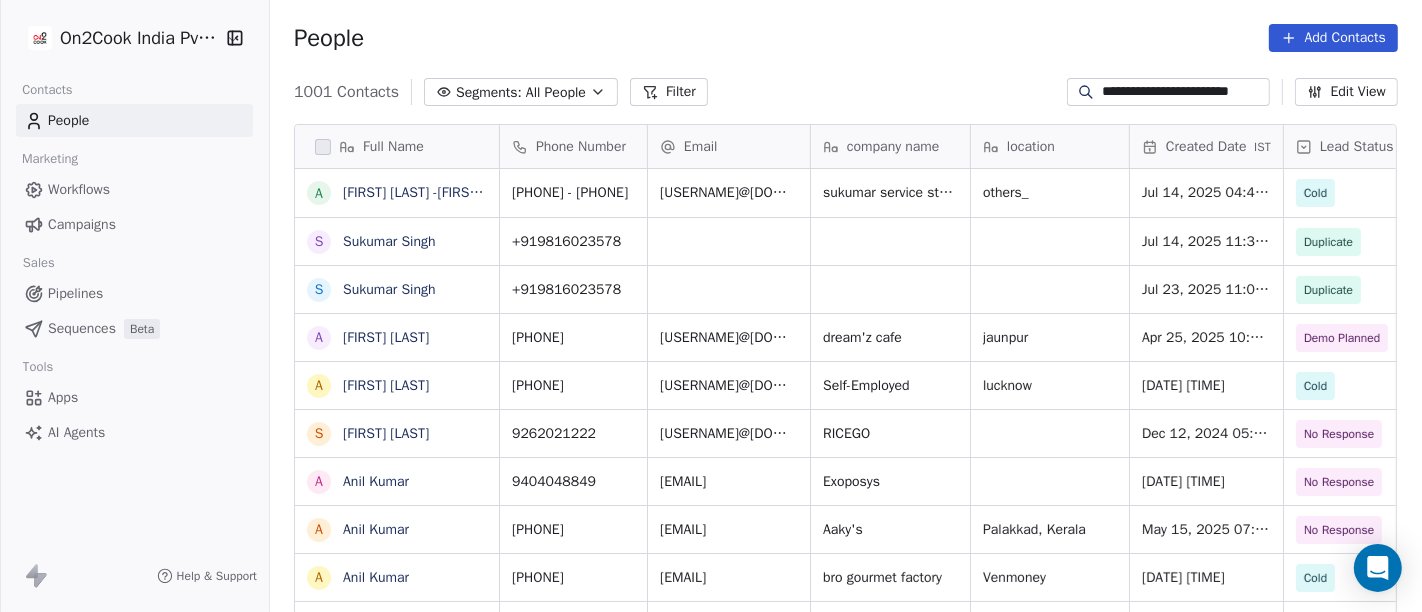 click on "location" at bounding box center [1050, 146] 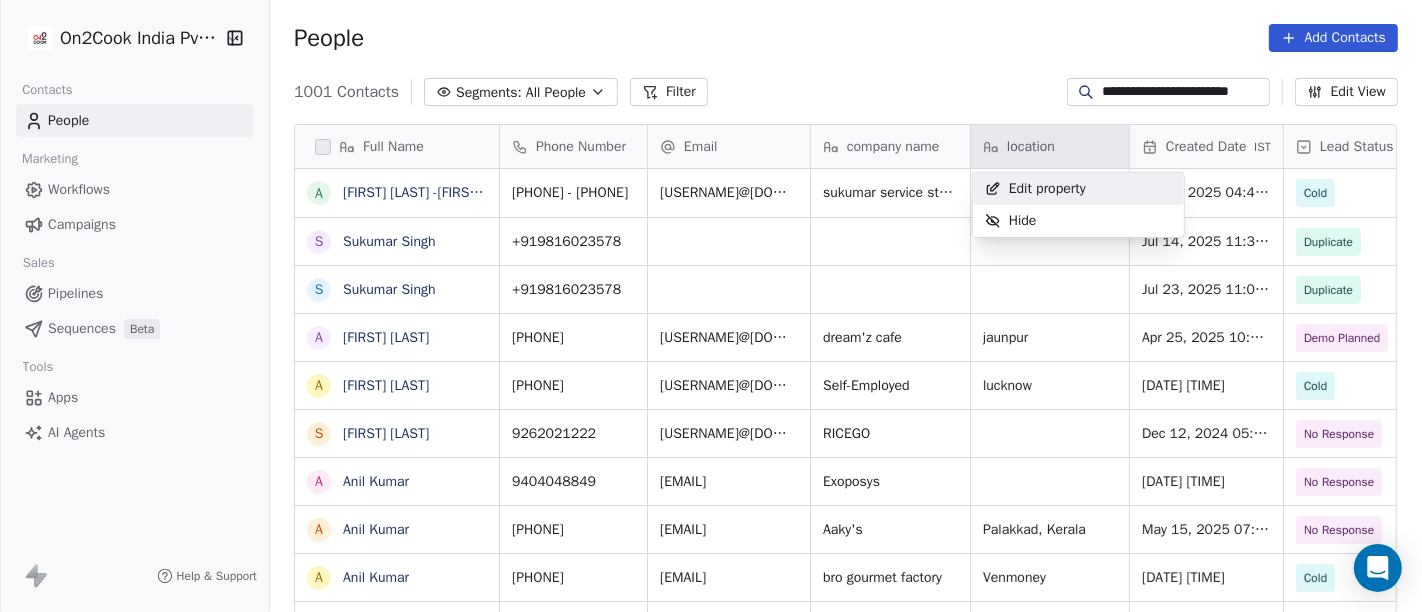 click on "**********" at bounding box center (711, 306) 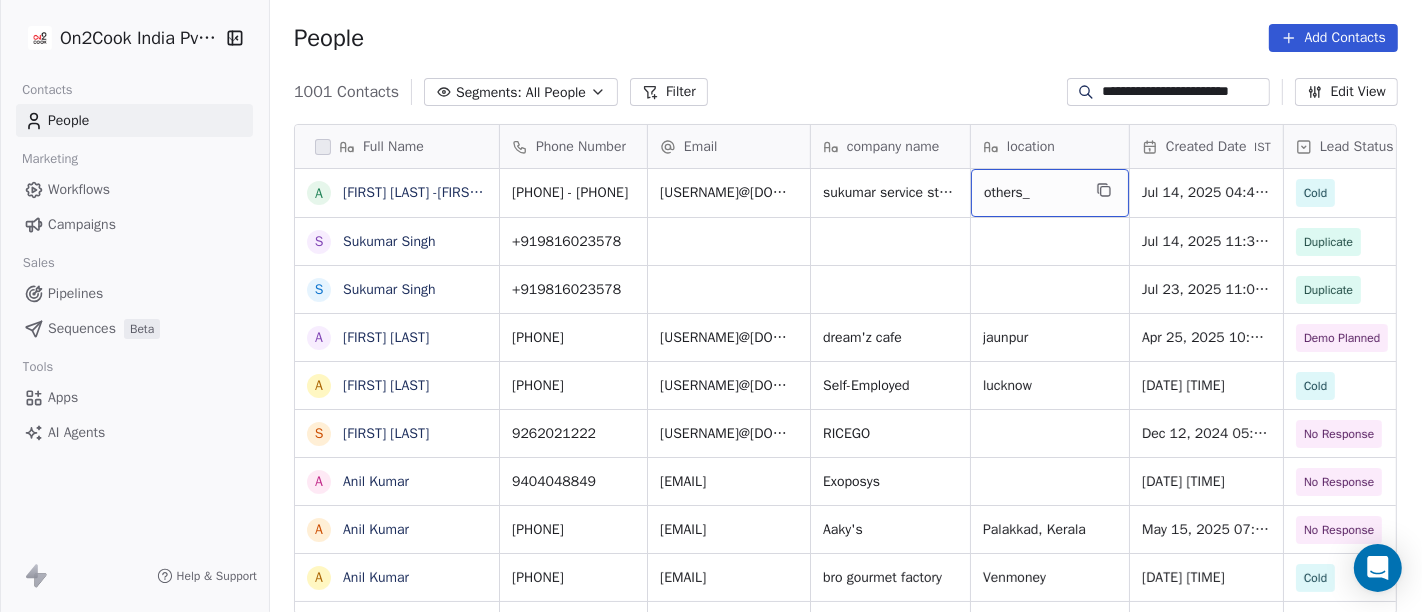 click on "others_" at bounding box center (1032, 193) 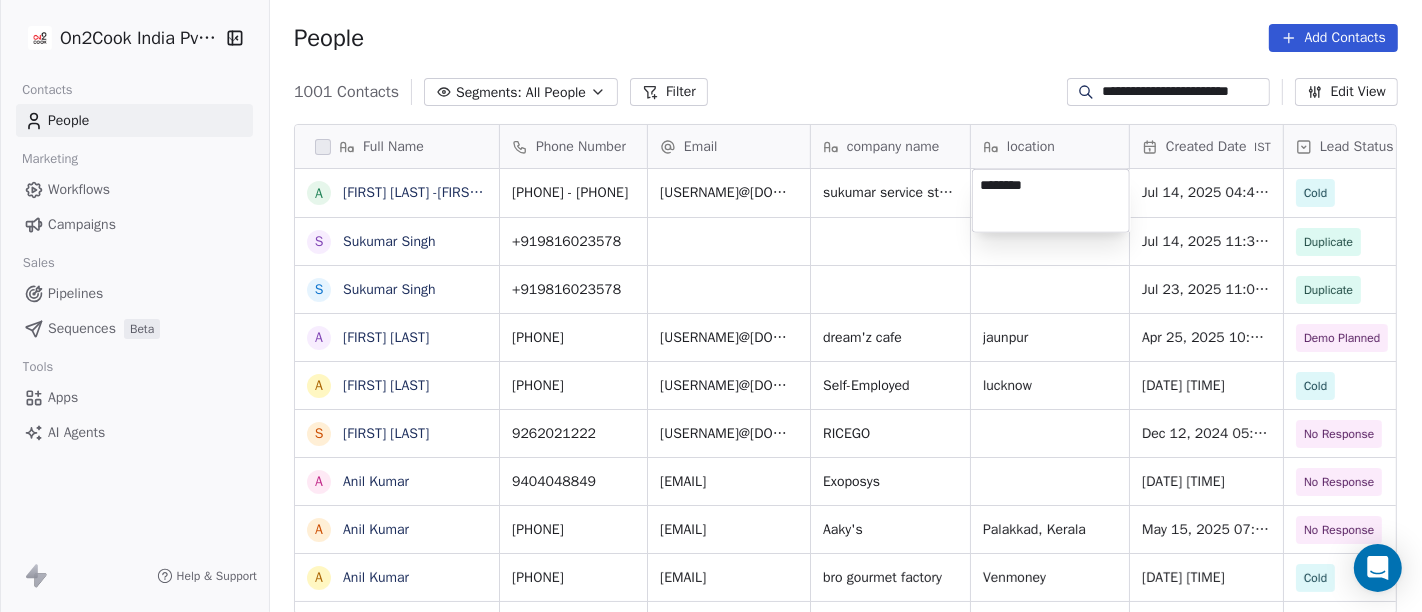 type on "********" 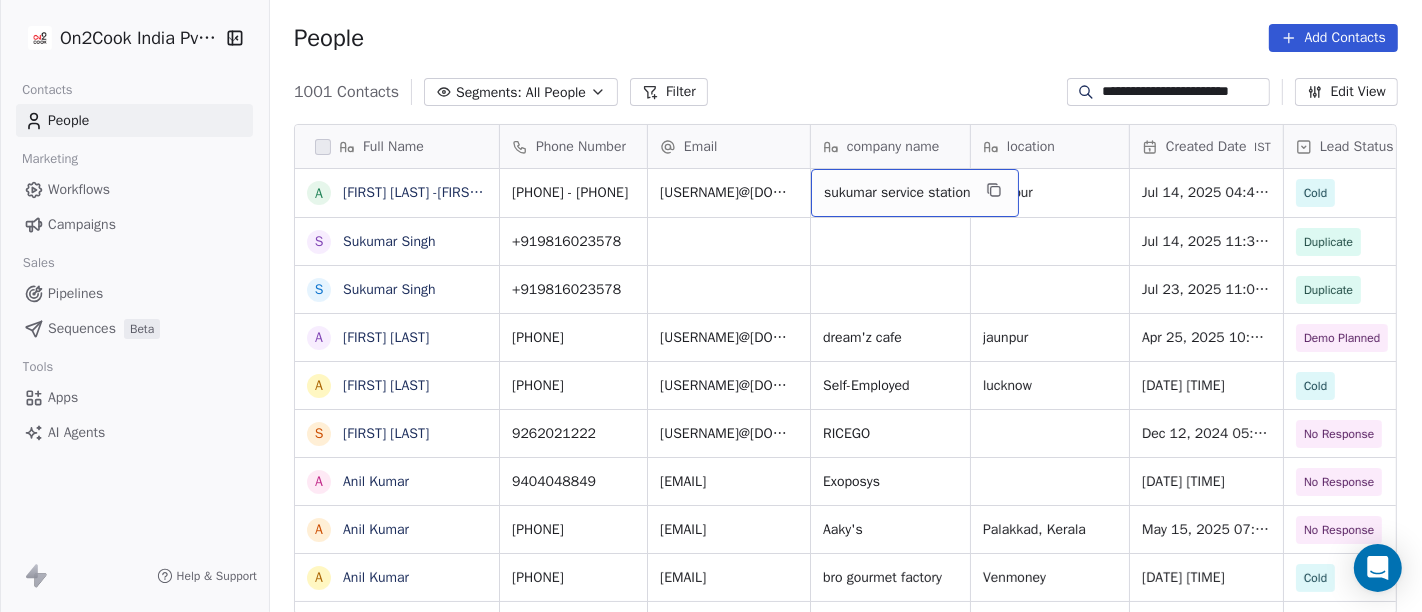 click on "sukumar service station" at bounding box center (915, 193) 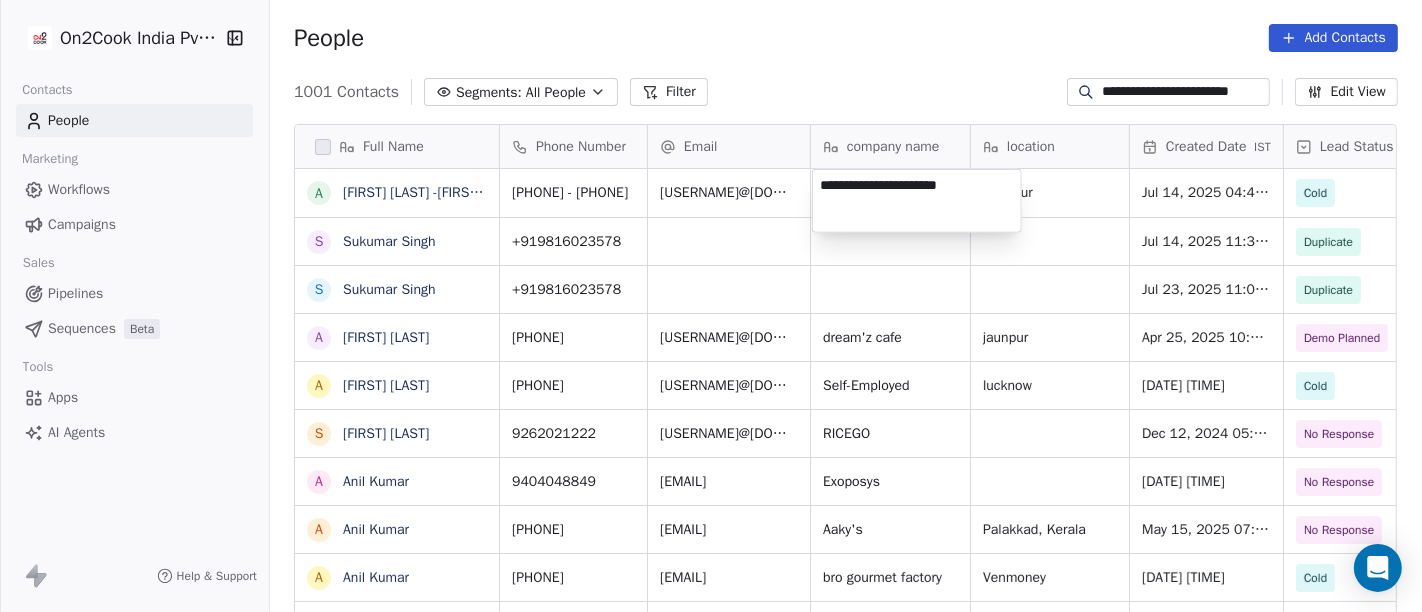 click on "**********" at bounding box center [917, 201] 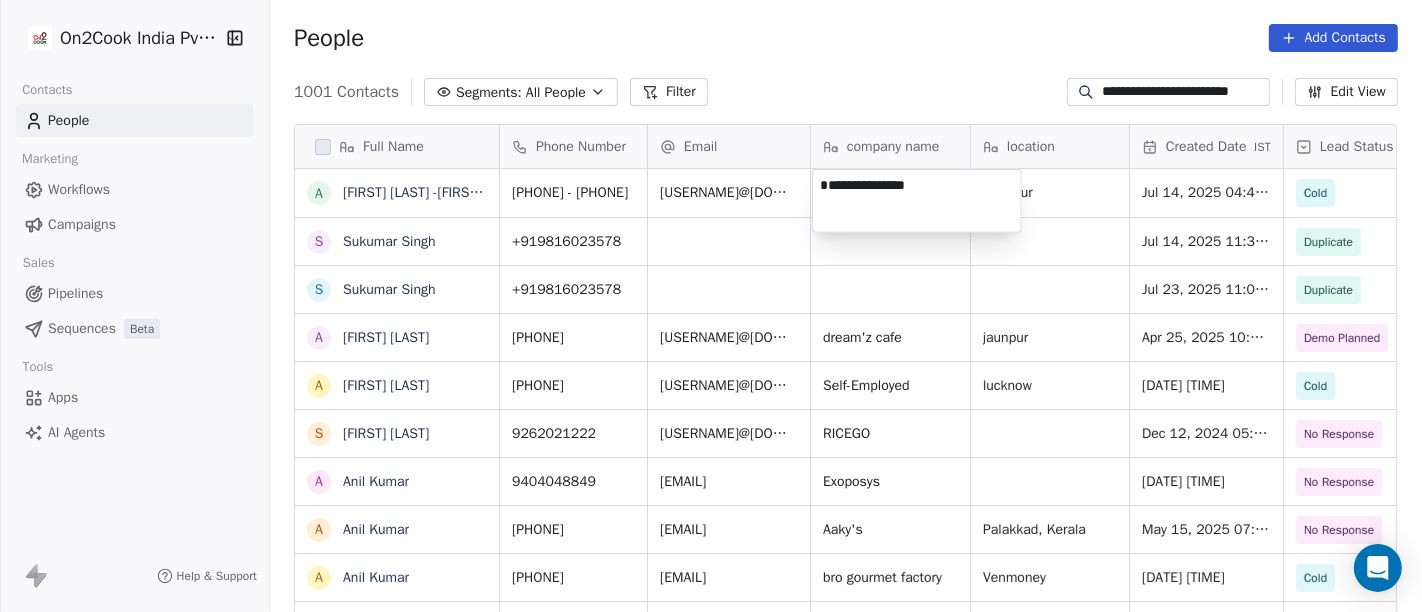 click on "**********" at bounding box center [711, 306] 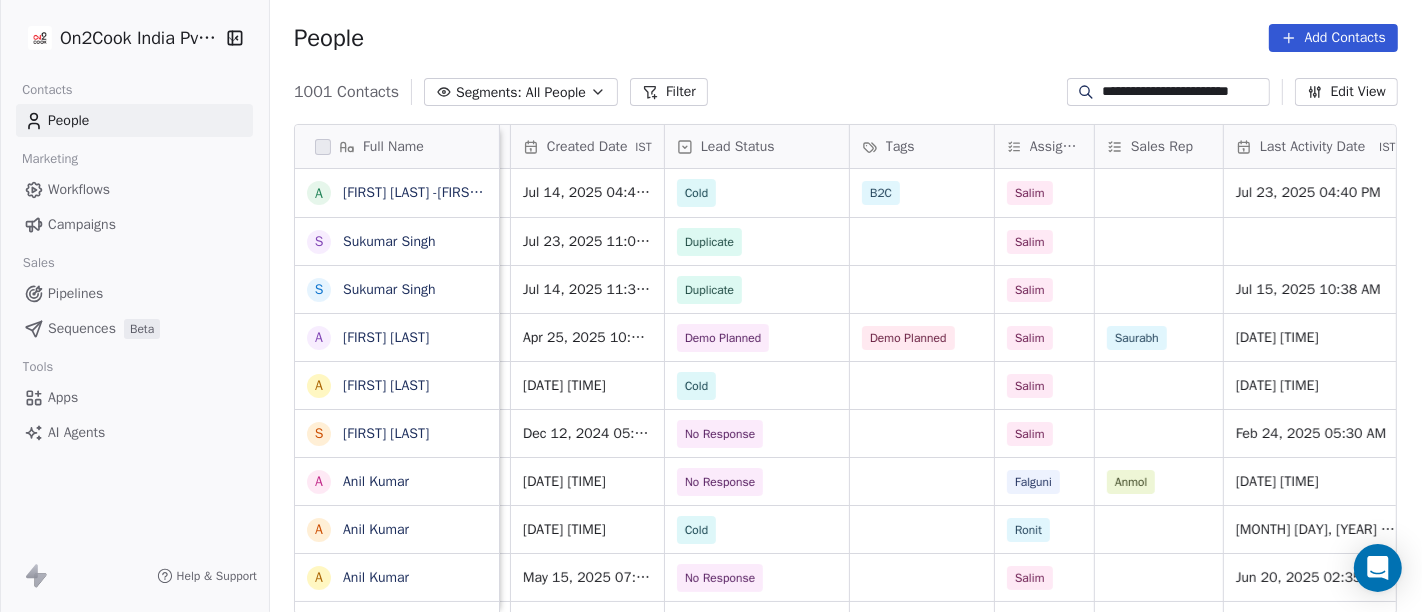 scroll, scrollTop: 0, scrollLeft: 622, axis: horizontal 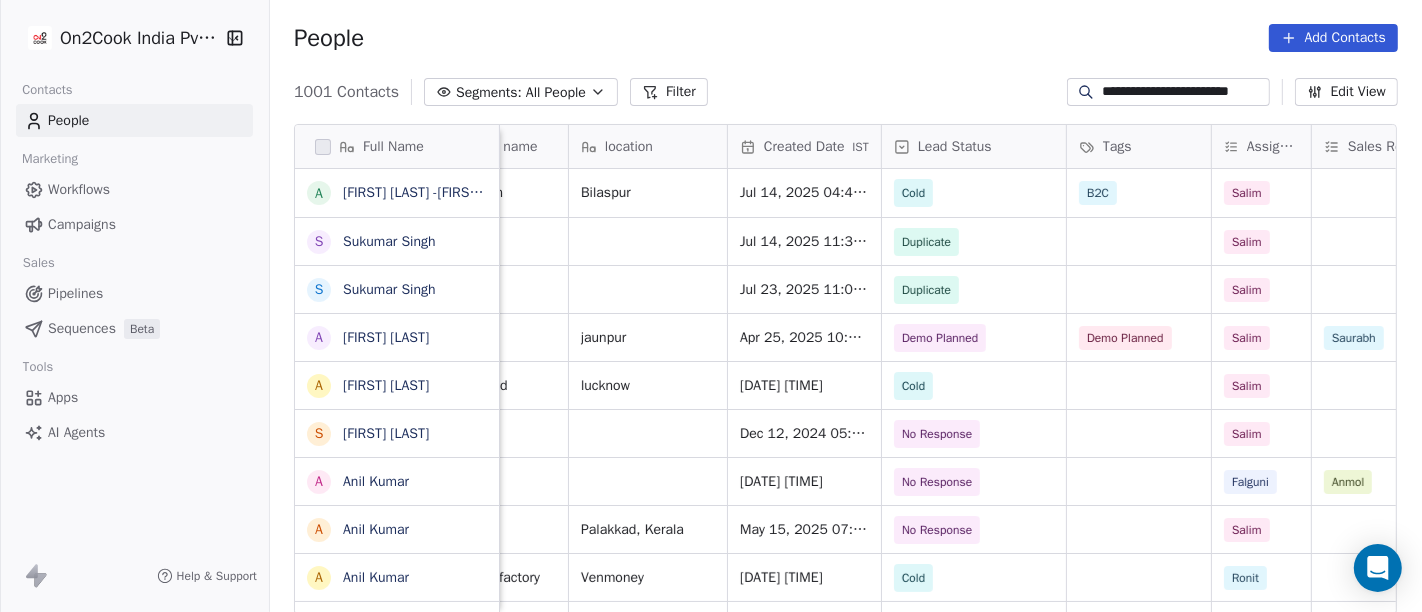 click on "**********" at bounding box center (1184, 92) 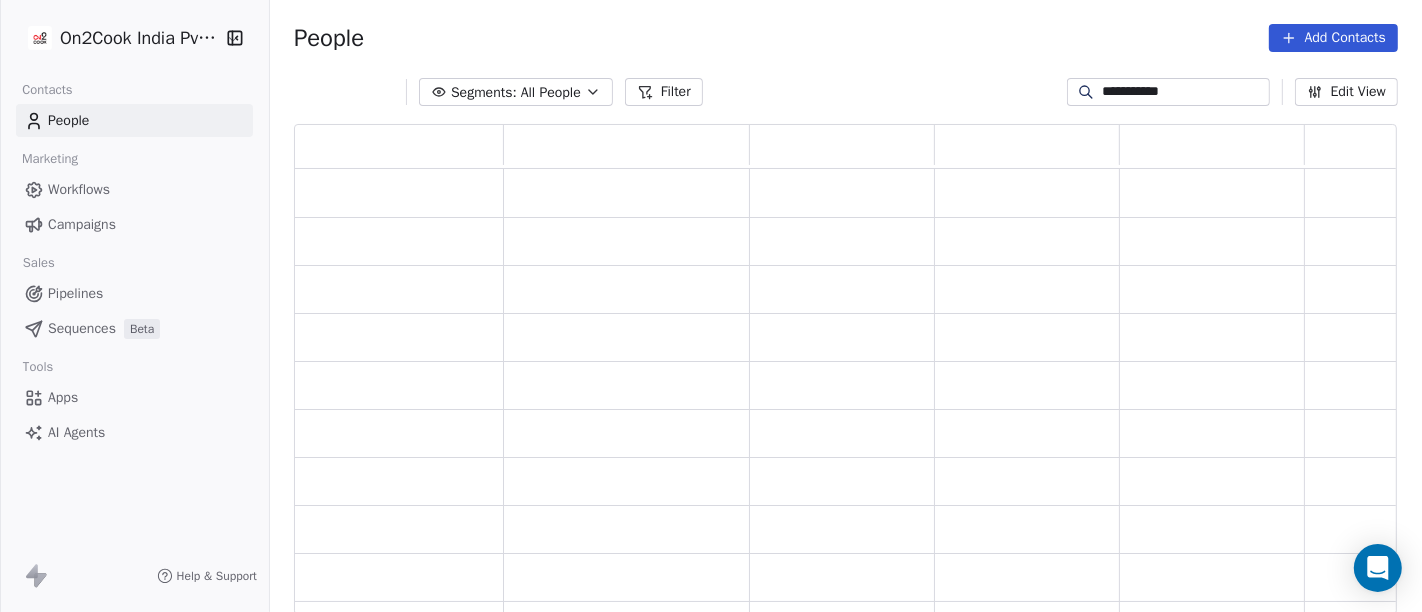 scroll, scrollTop: 17, scrollLeft: 17, axis: both 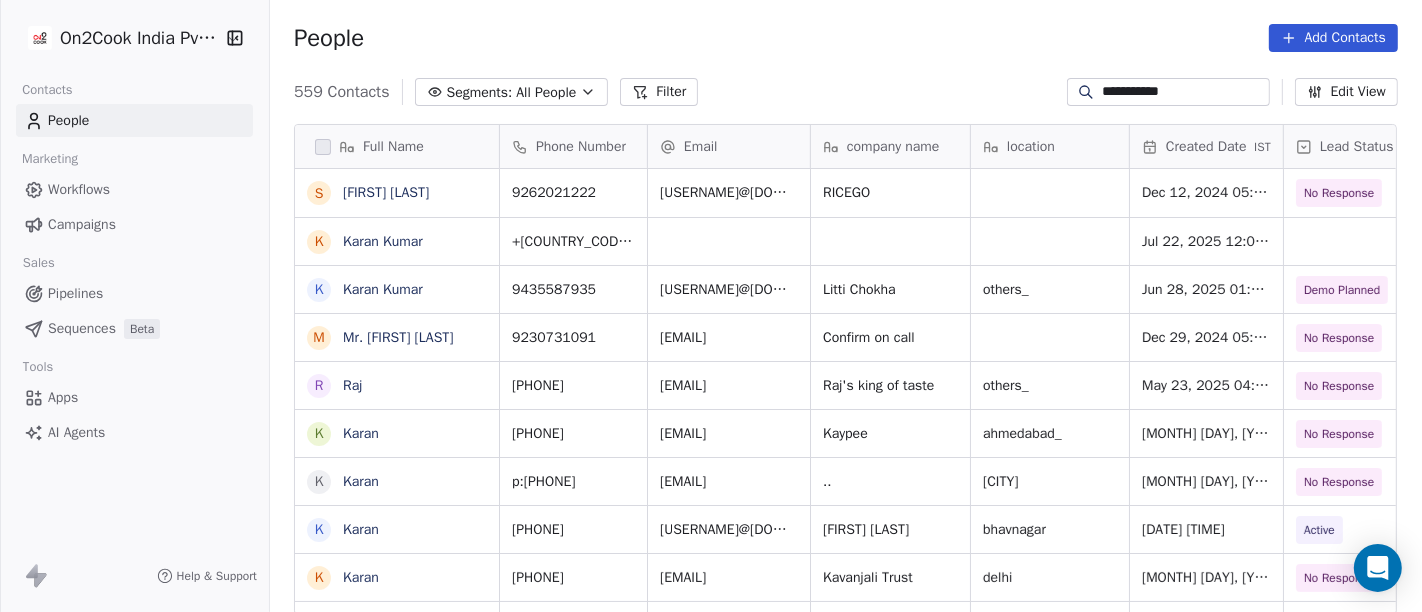 type on "**********" 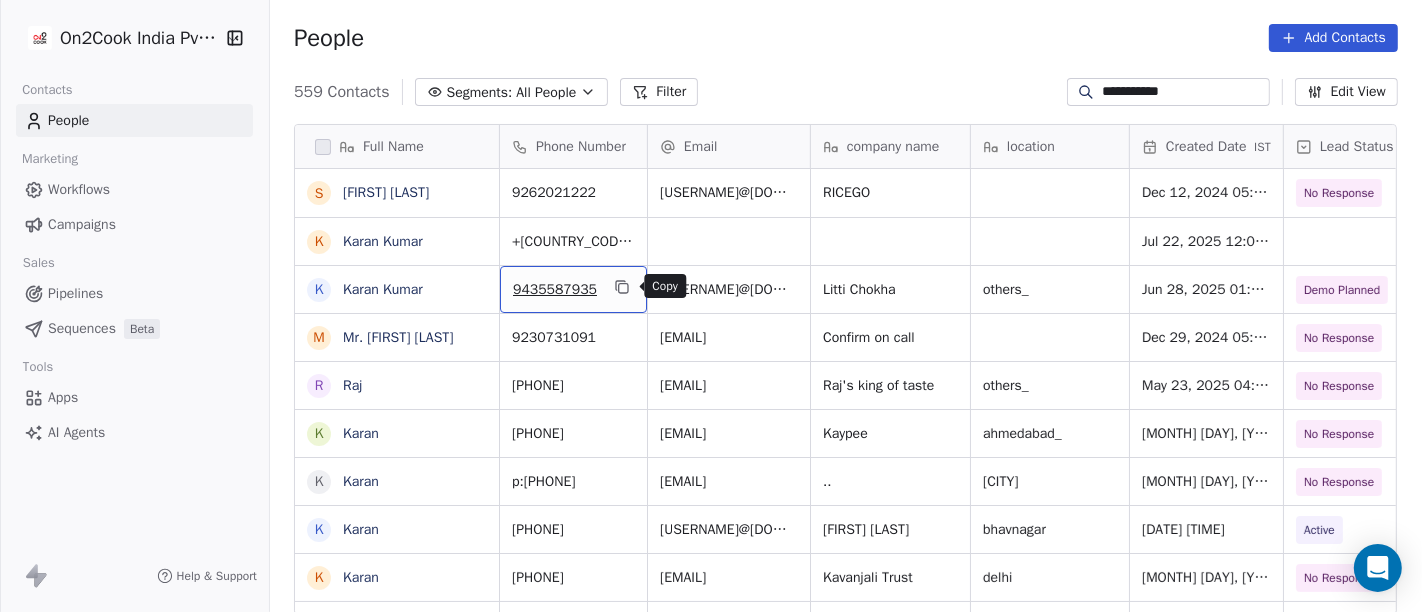 click 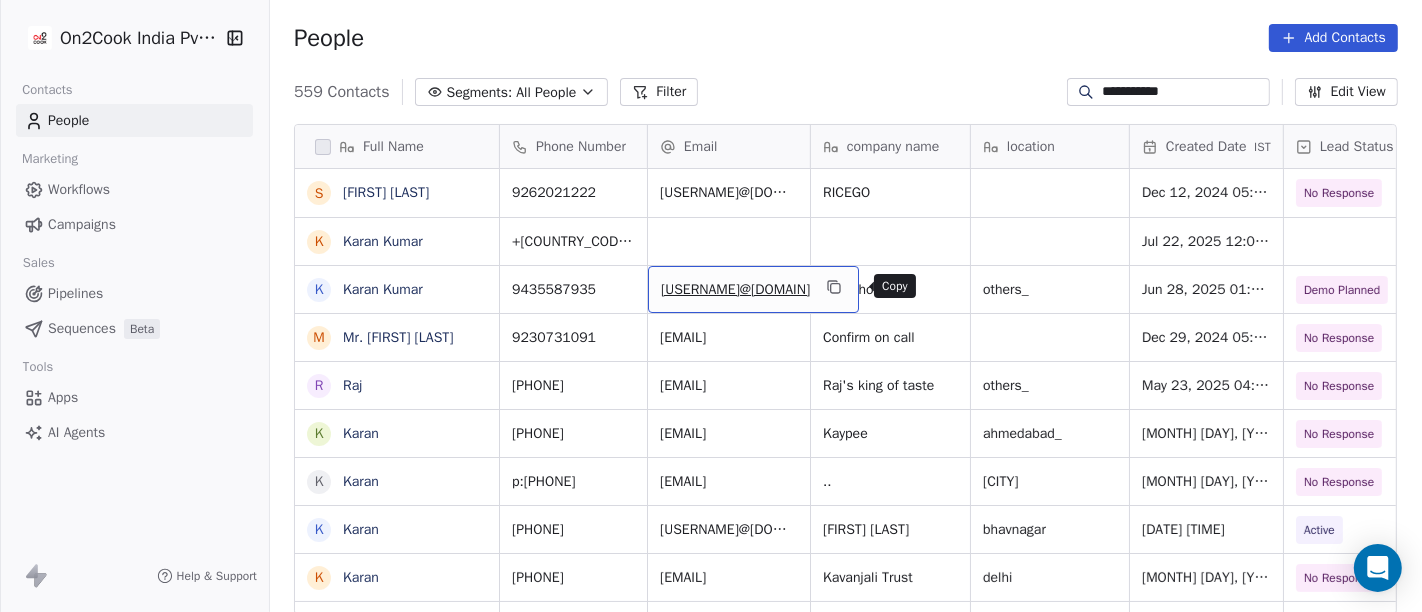 click at bounding box center (834, 287) 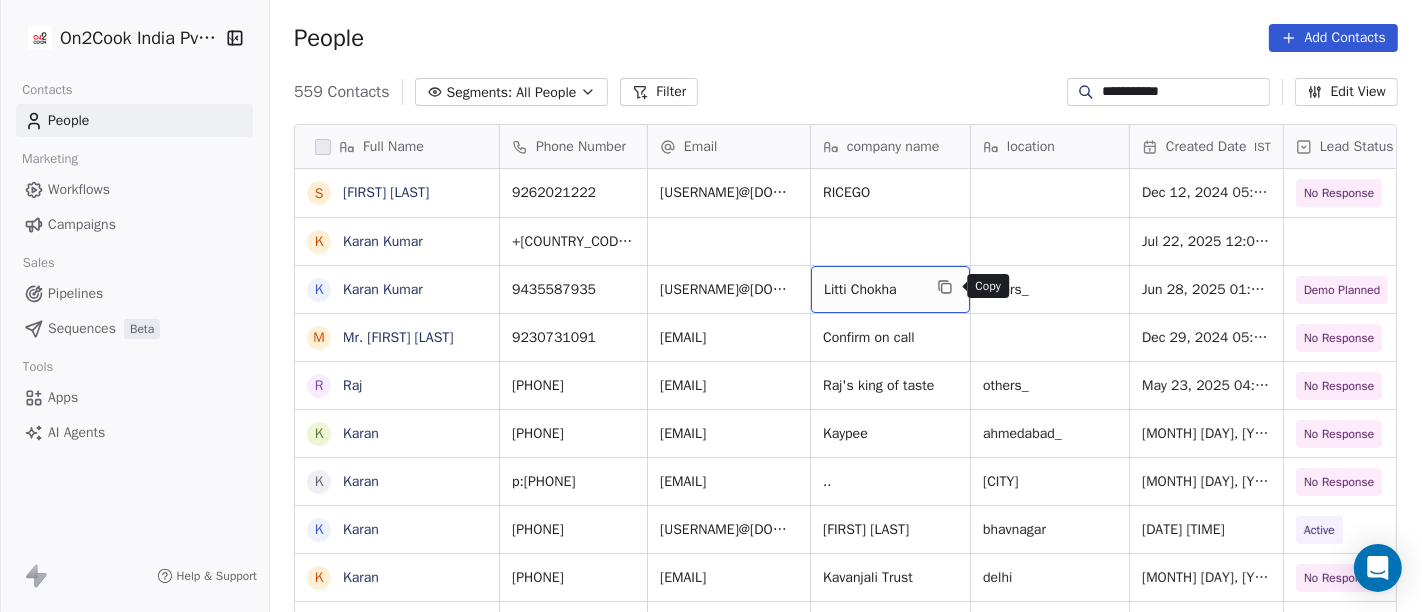 click 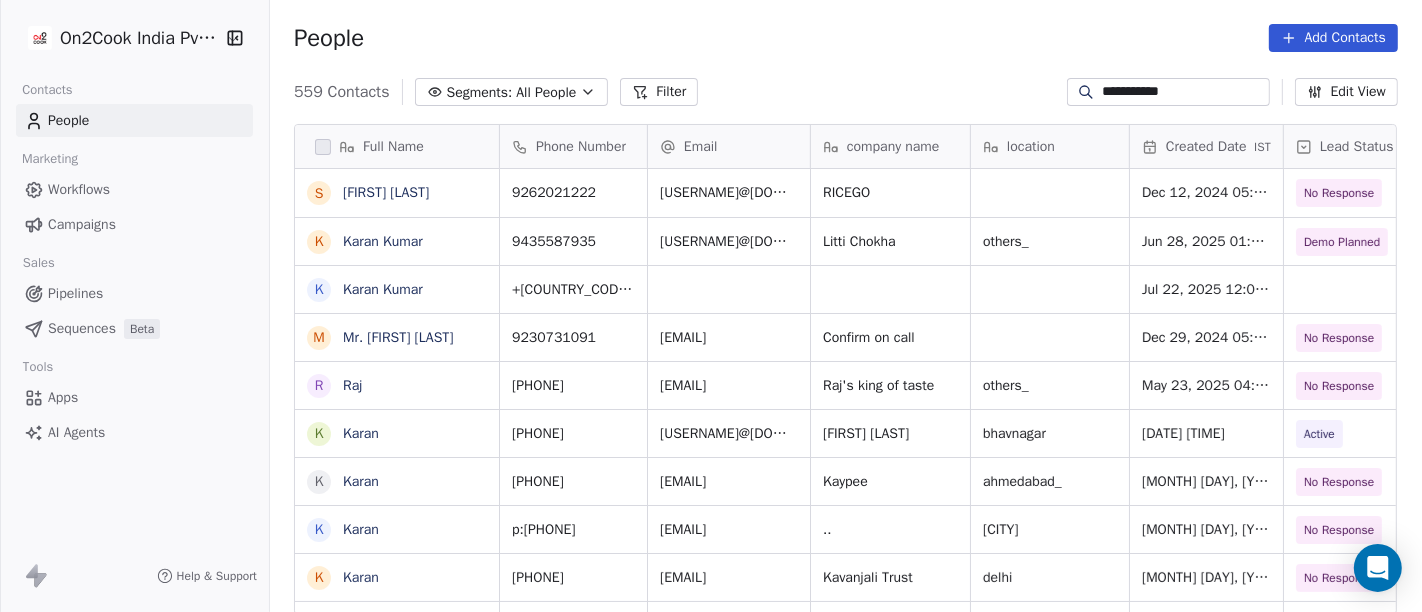 click on "People  Add Contacts" at bounding box center [846, 38] 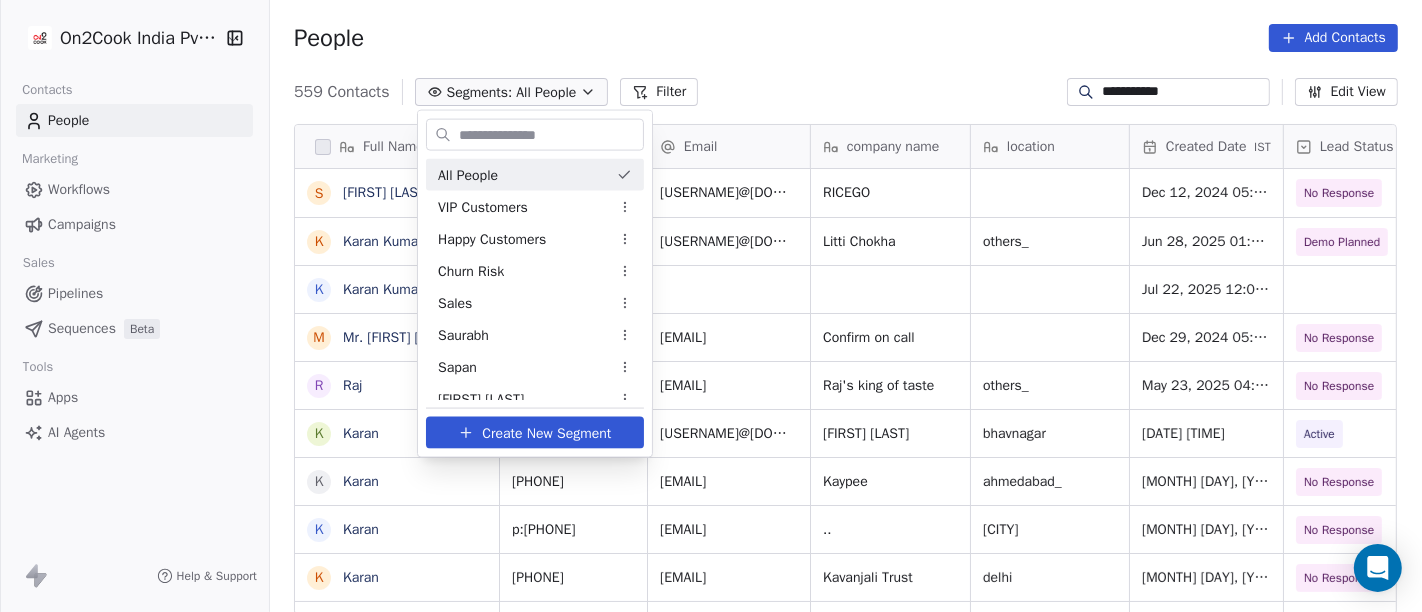 click on "**********" at bounding box center (711, 306) 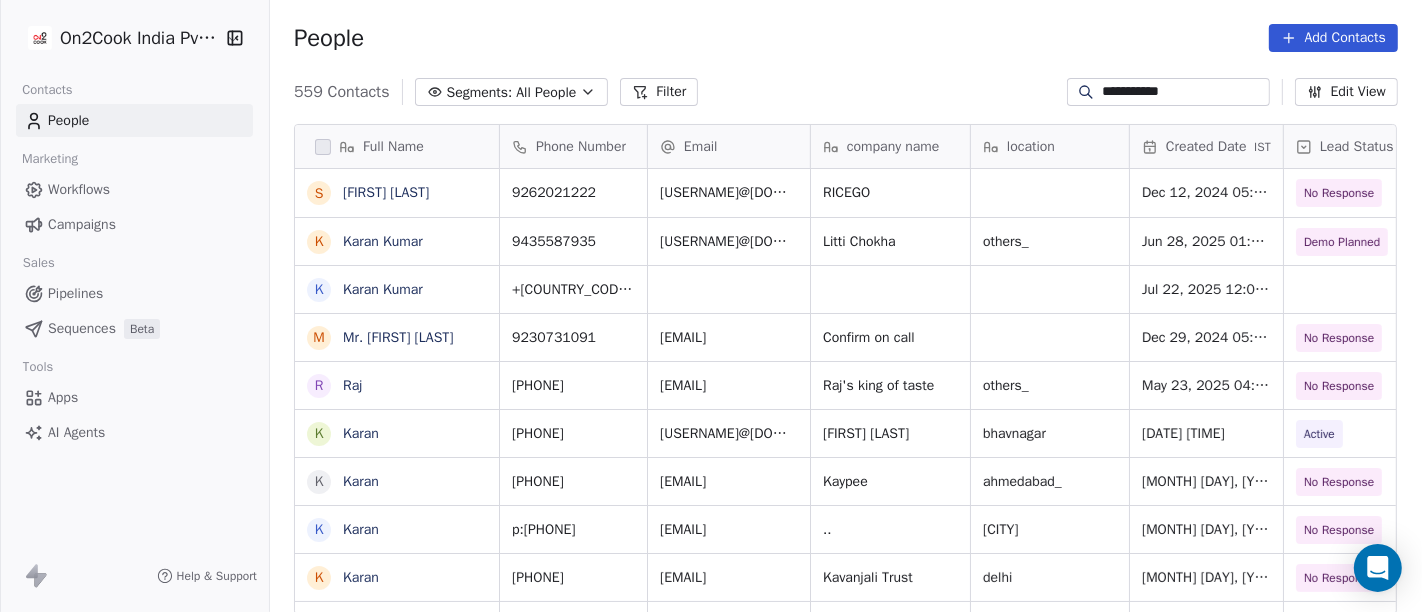 click 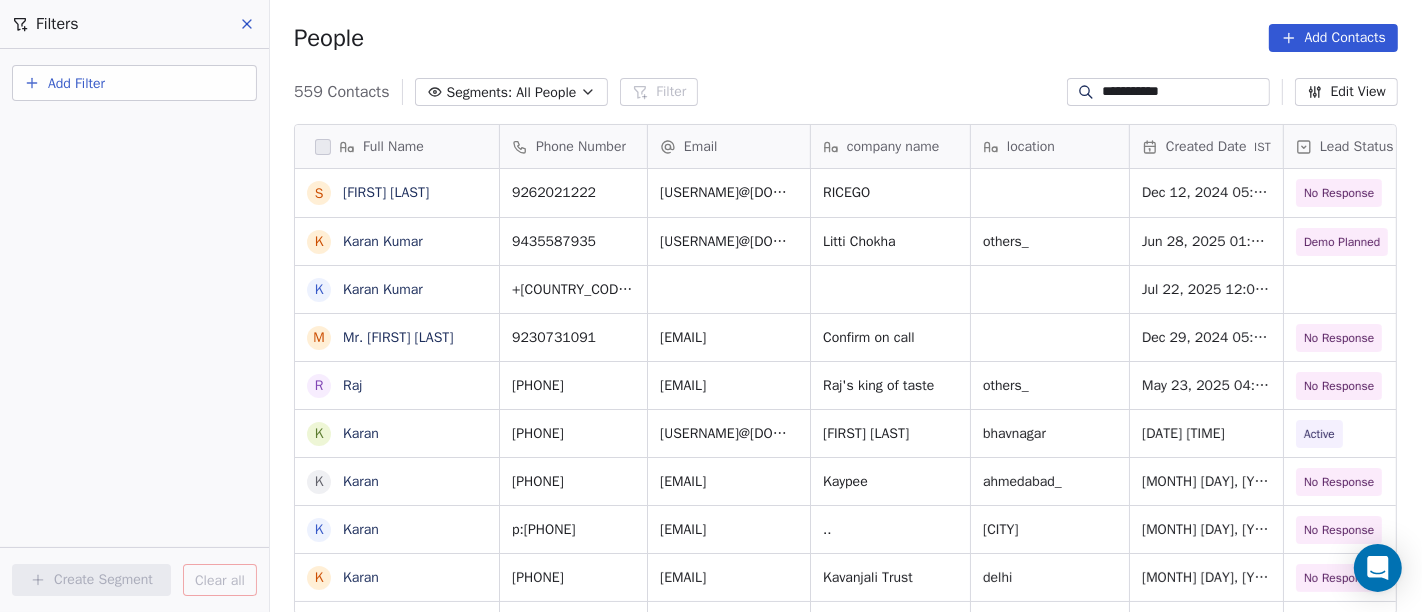 click on "Add Filter" at bounding box center (134, 83) 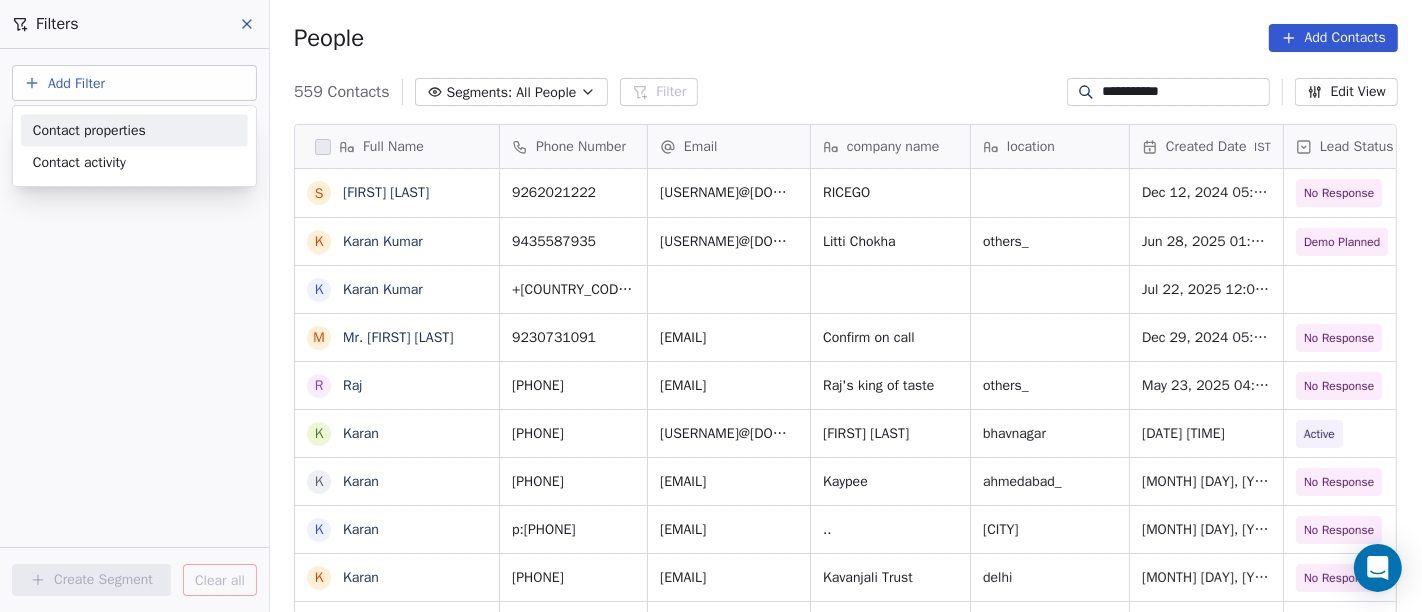click on "Contact properties" at bounding box center [89, 130] 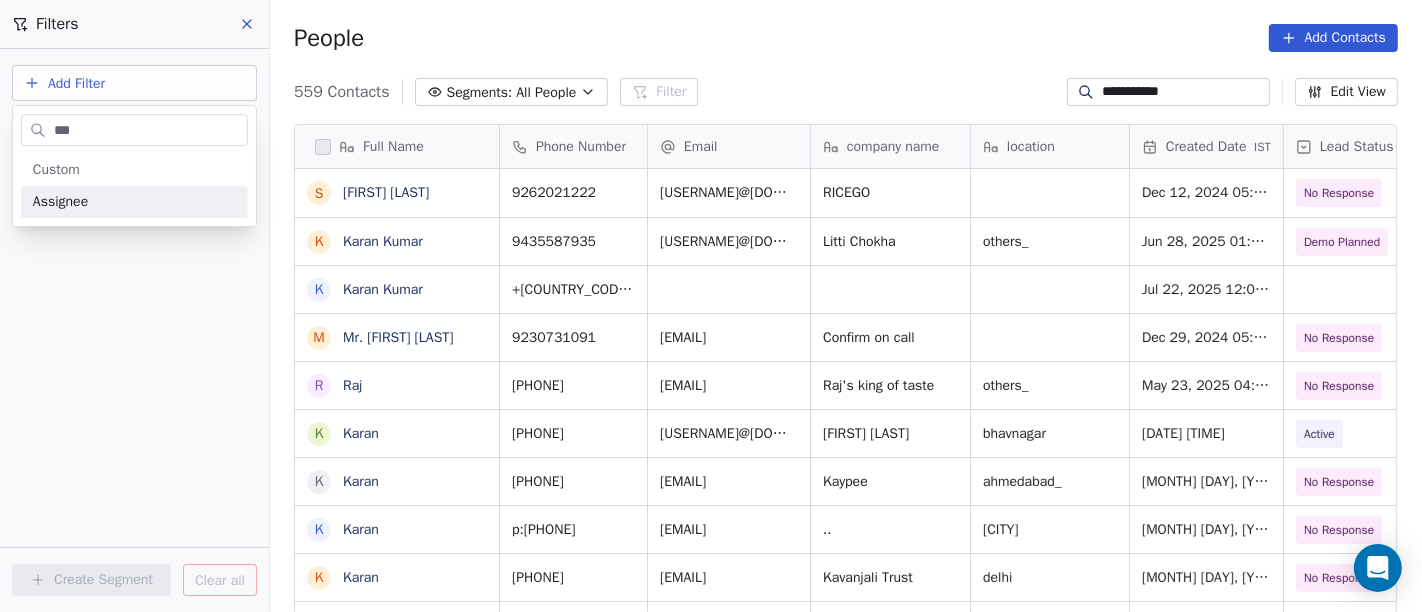 type on "***" 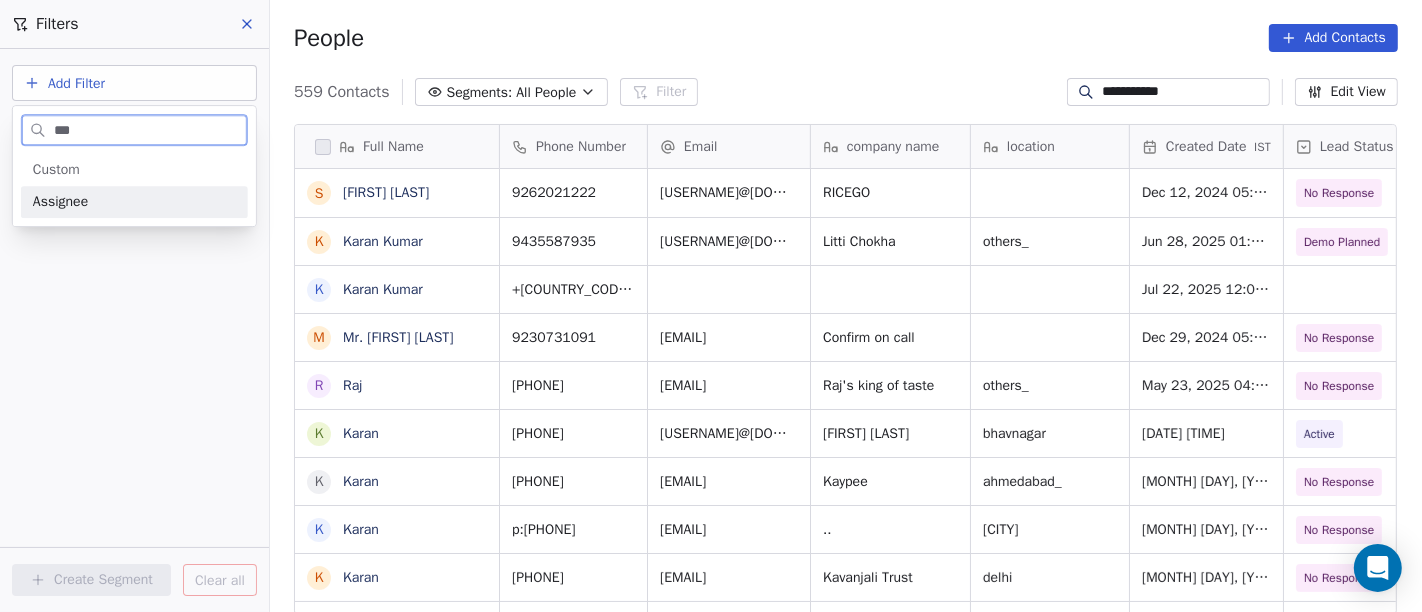 click on "Assignee" at bounding box center [134, 202] 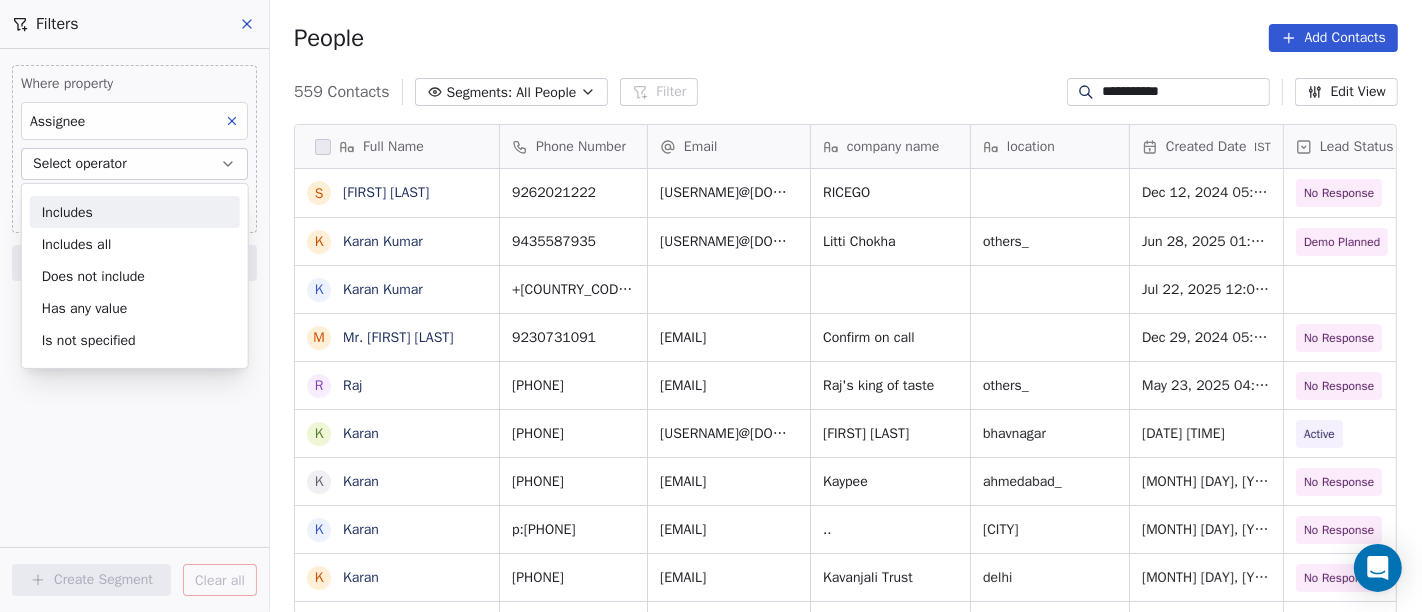 click on "Includes" at bounding box center [135, 212] 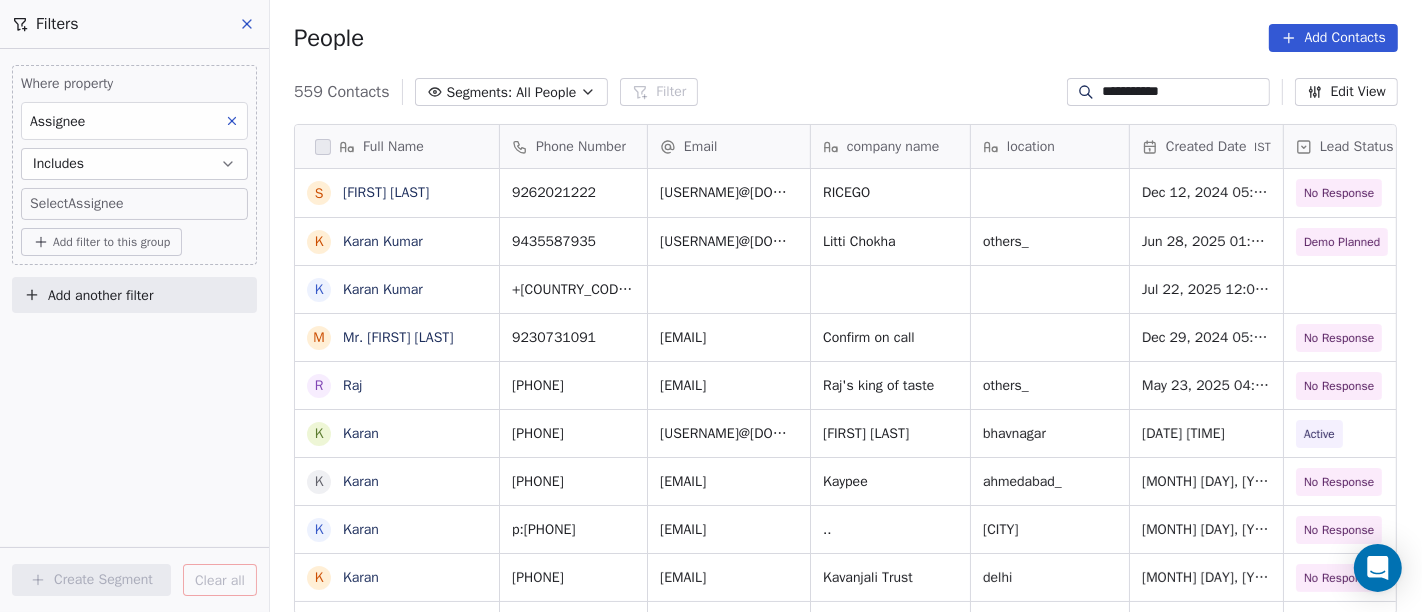 click on "**********" at bounding box center [711, 306] 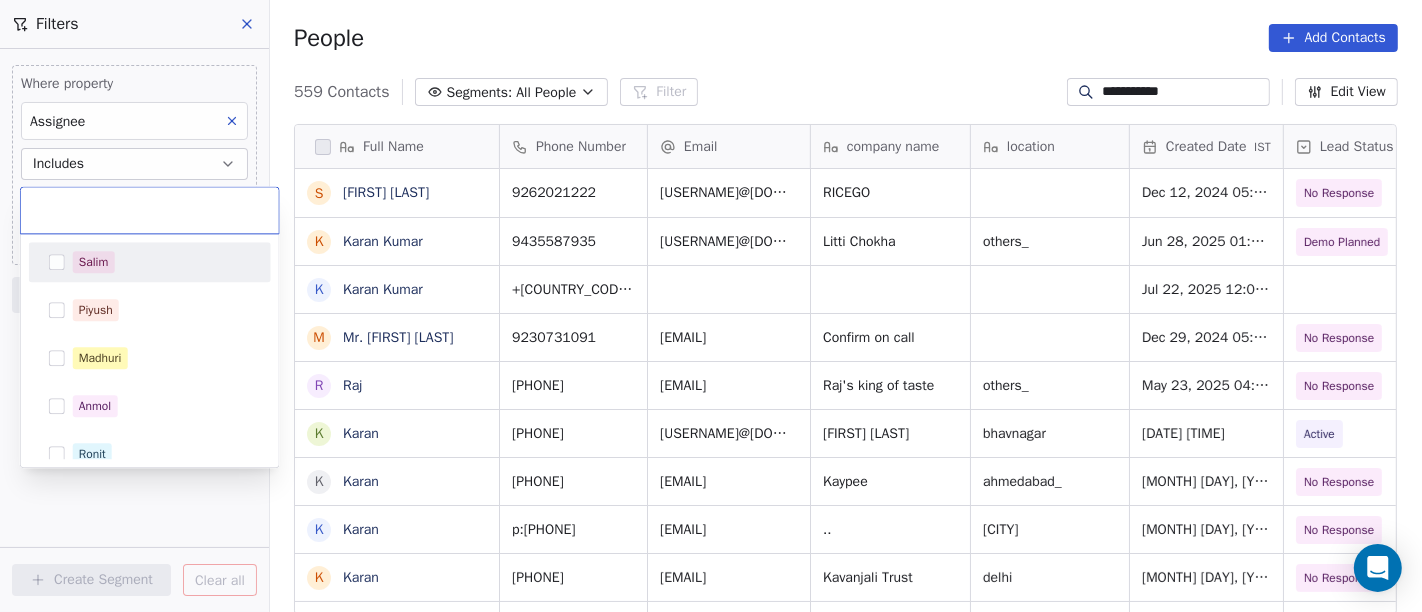 click on "Salim" at bounding box center (94, 262) 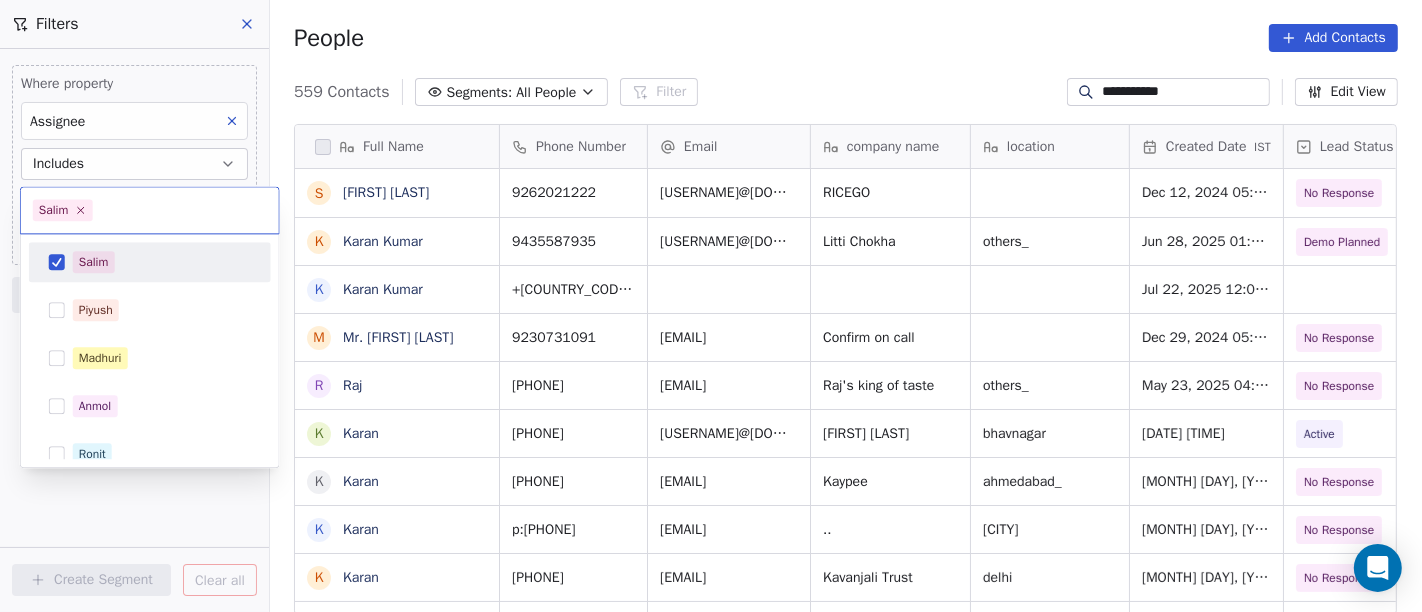 click on "**********" at bounding box center (711, 306) 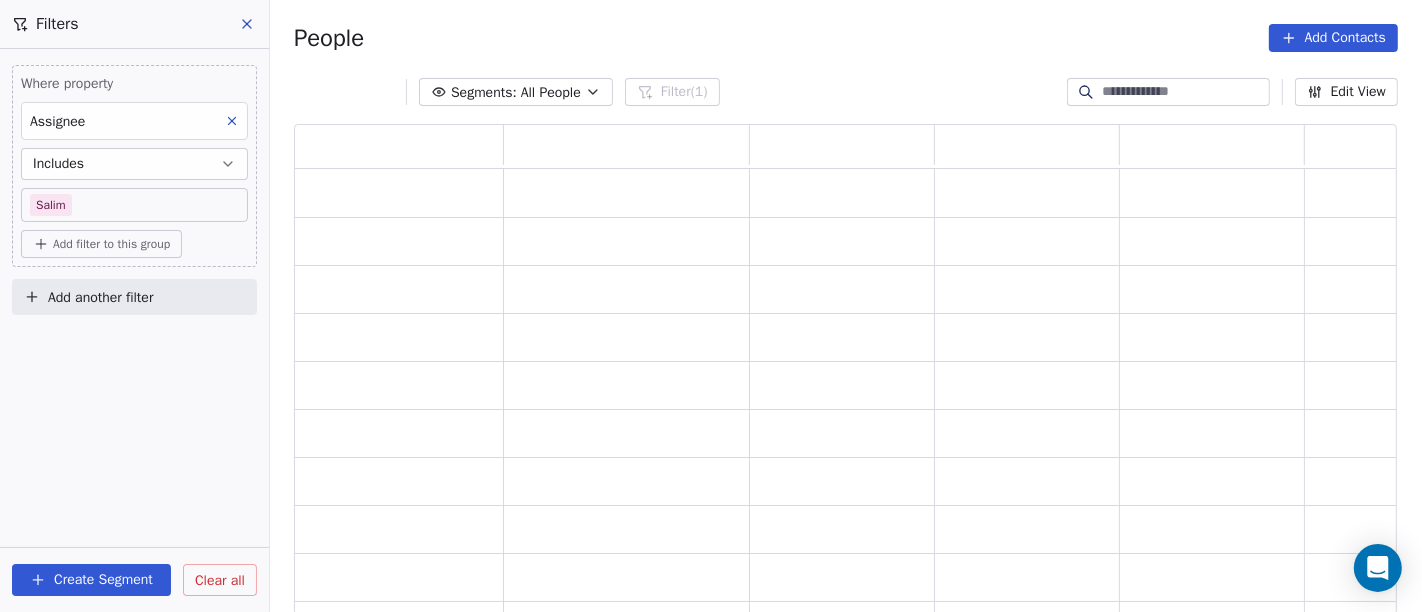 scroll, scrollTop: 17, scrollLeft: 17, axis: both 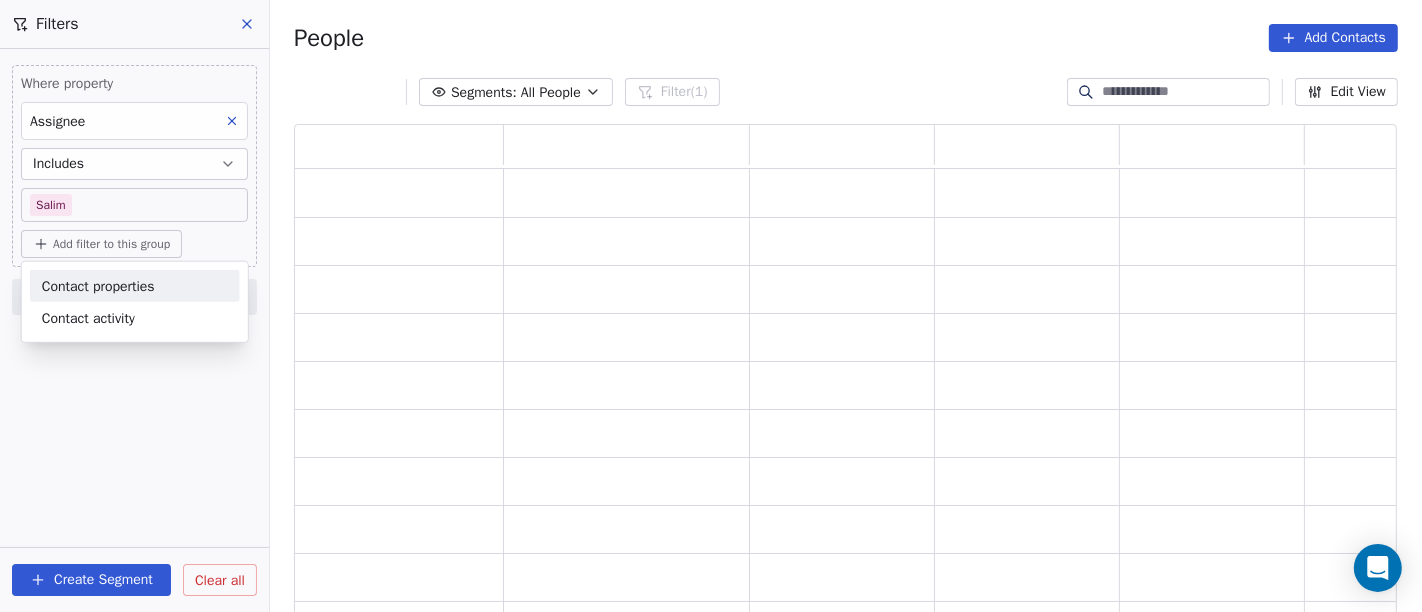 click on "Contact properties" at bounding box center [98, 285] 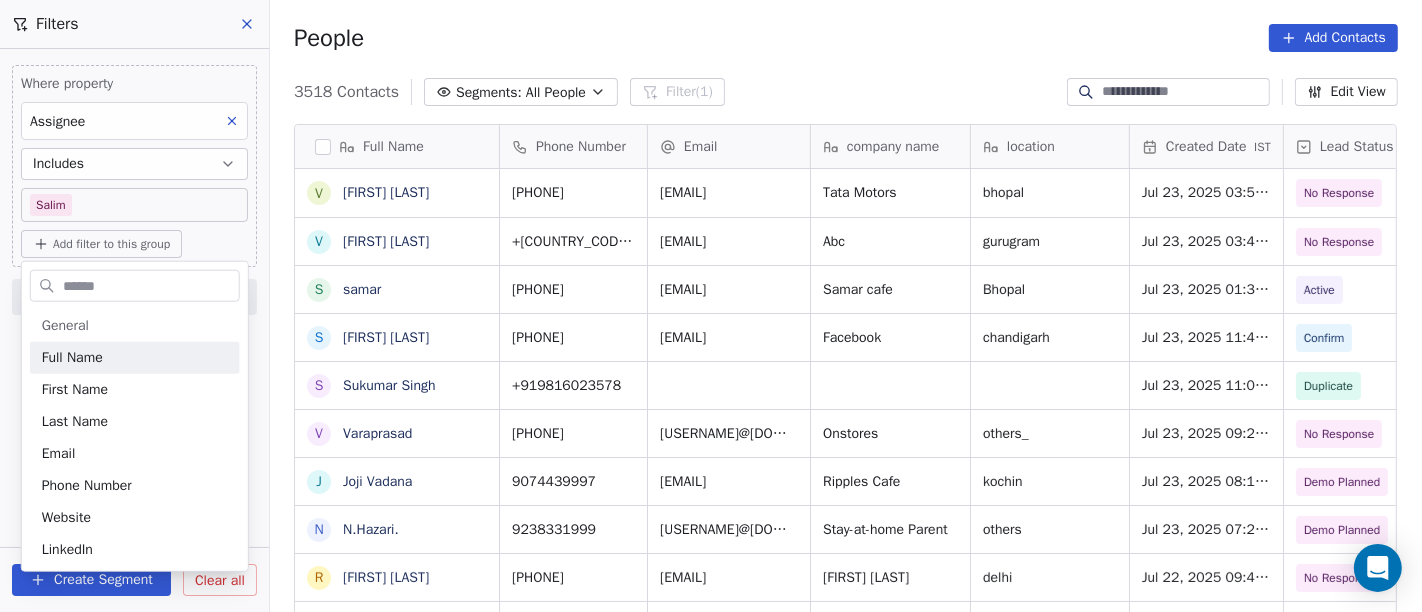 scroll, scrollTop: 17, scrollLeft: 17, axis: both 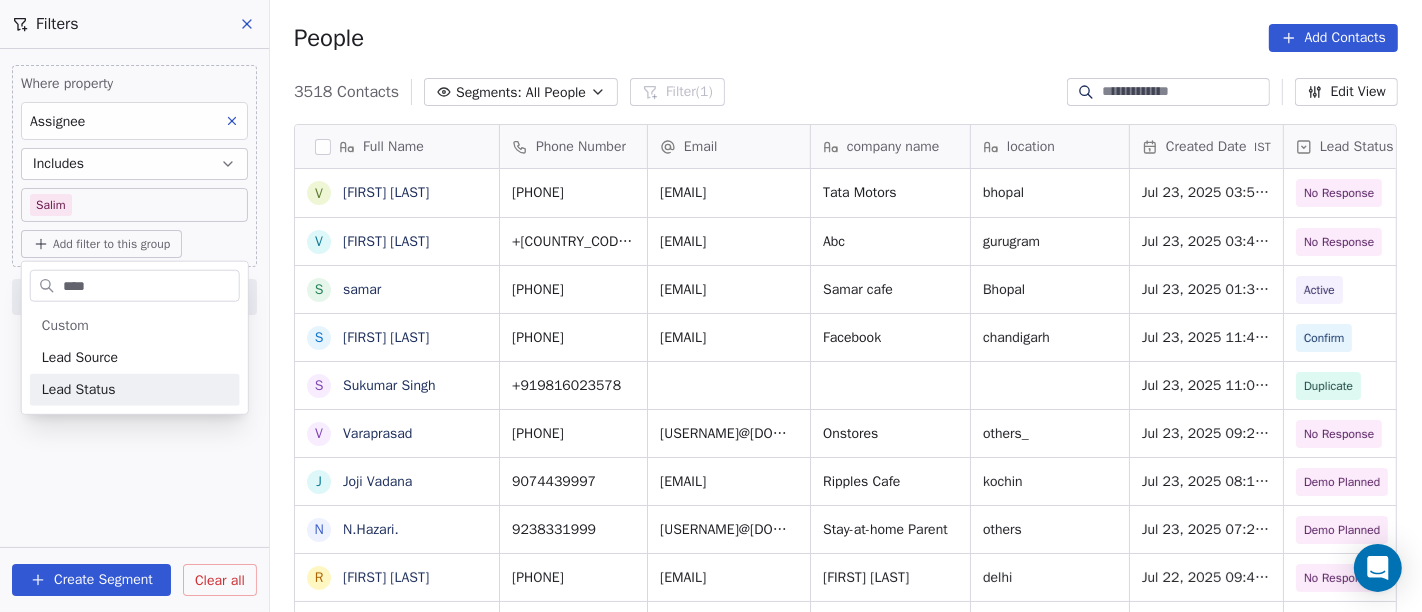 type on "****" 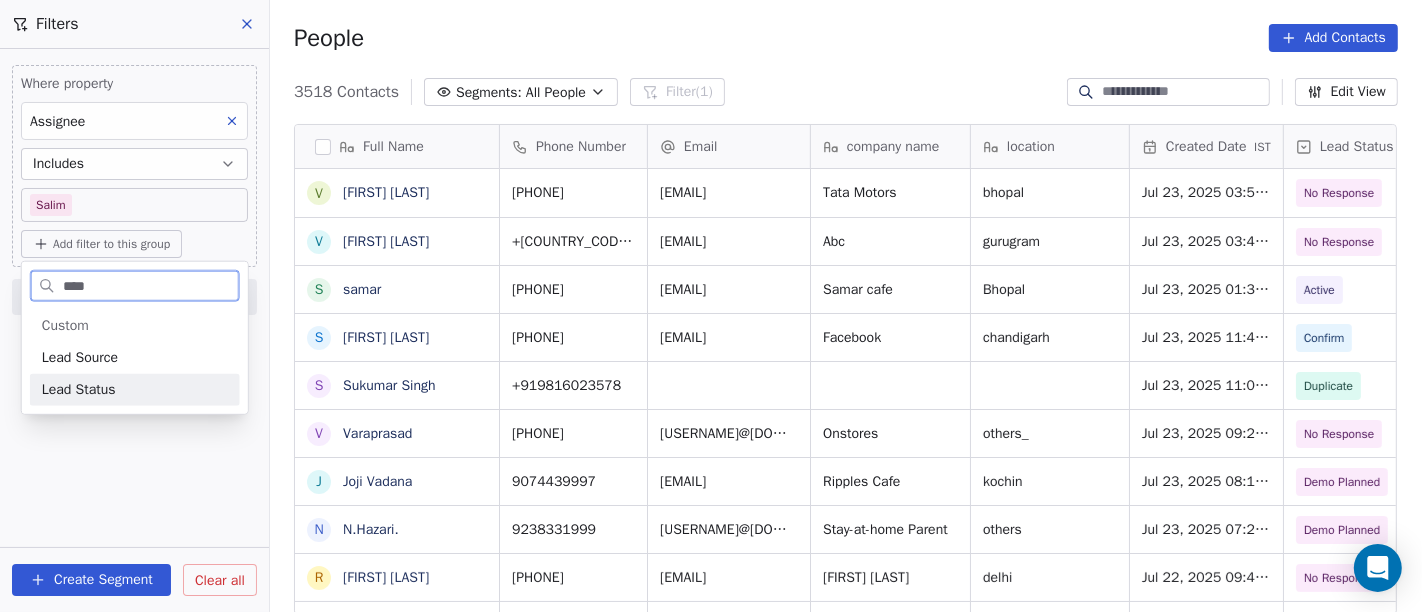 click on "Lead Status" at bounding box center [135, 390] 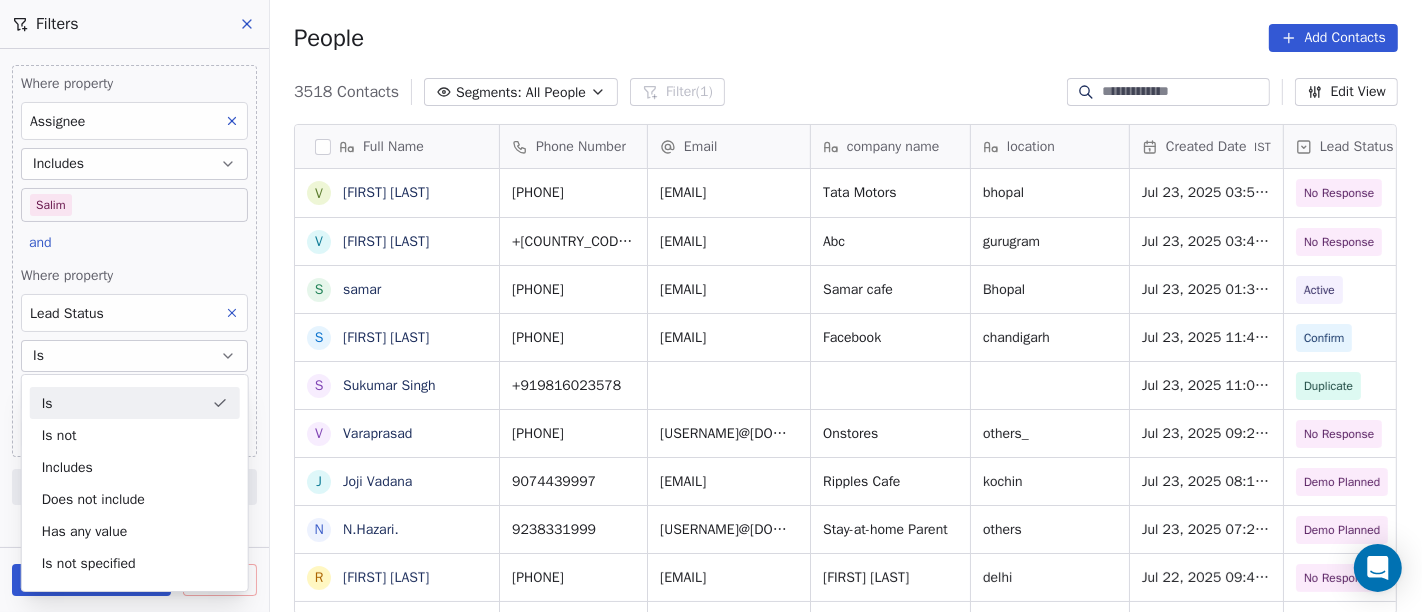 click on "Is" at bounding box center [135, 403] 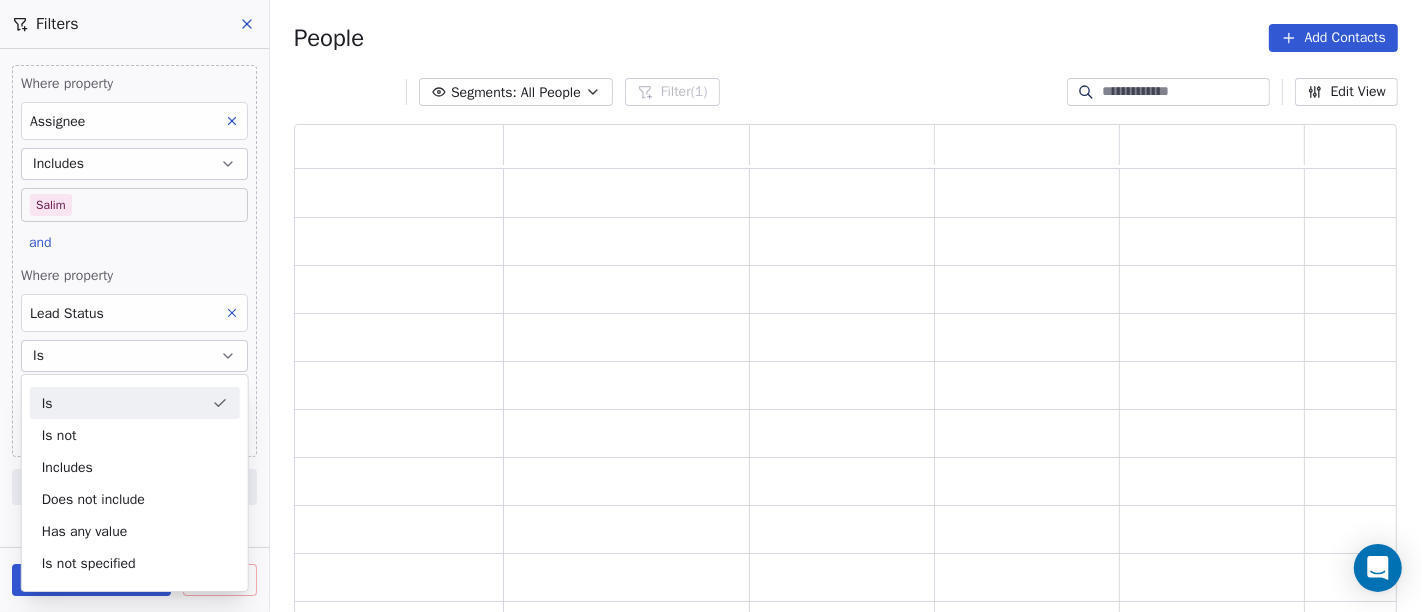 scroll, scrollTop: 17, scrollLeft: 17, axis: both 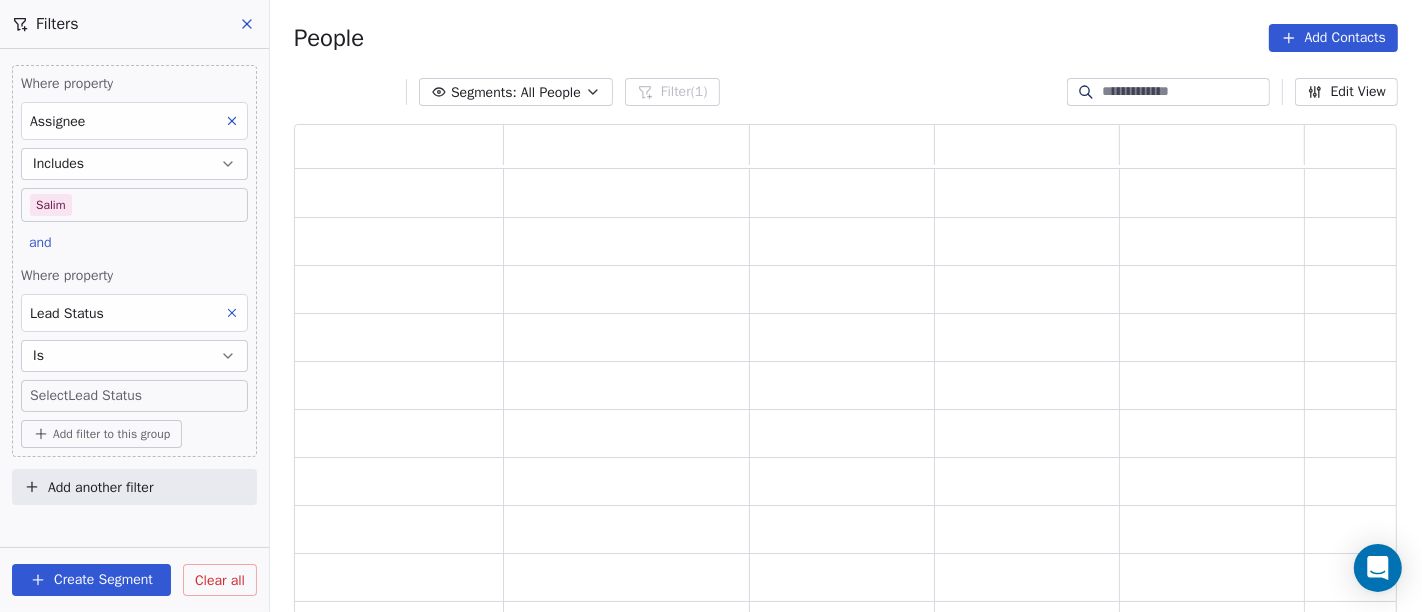 click on "On2Cook India Pvt. Ltd. Contacts People Marketing Workflows Campaigns Sales Pipelines Sequences Beta Tools Apps AI Agents Help & Support Filters Where property Assignee Includes Salim and Where property Lead Status Is Select Lead Status Add filter to this group Add another filter Create Segment Clear all People Add Contacts Segments: All People Filter (1) Edit View Tag Add to Sequence" at bounding box center [711, 306] 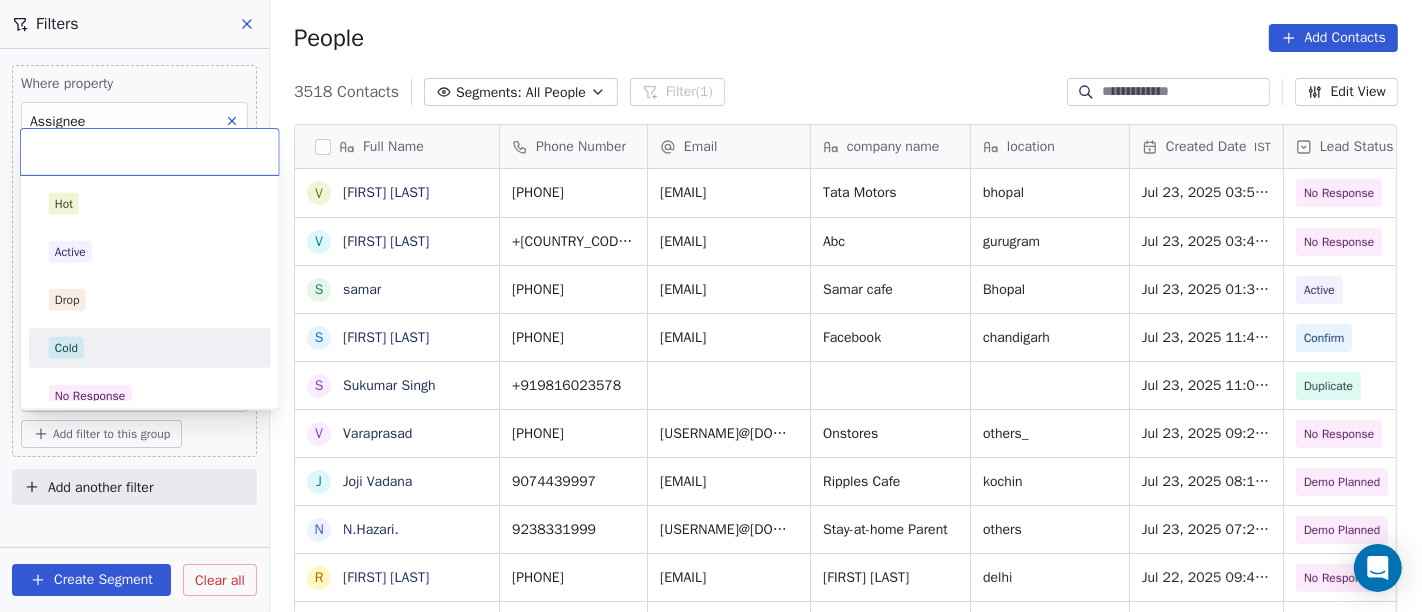scroll, scrollTop: 17, scrollLeft: 17, axis: both 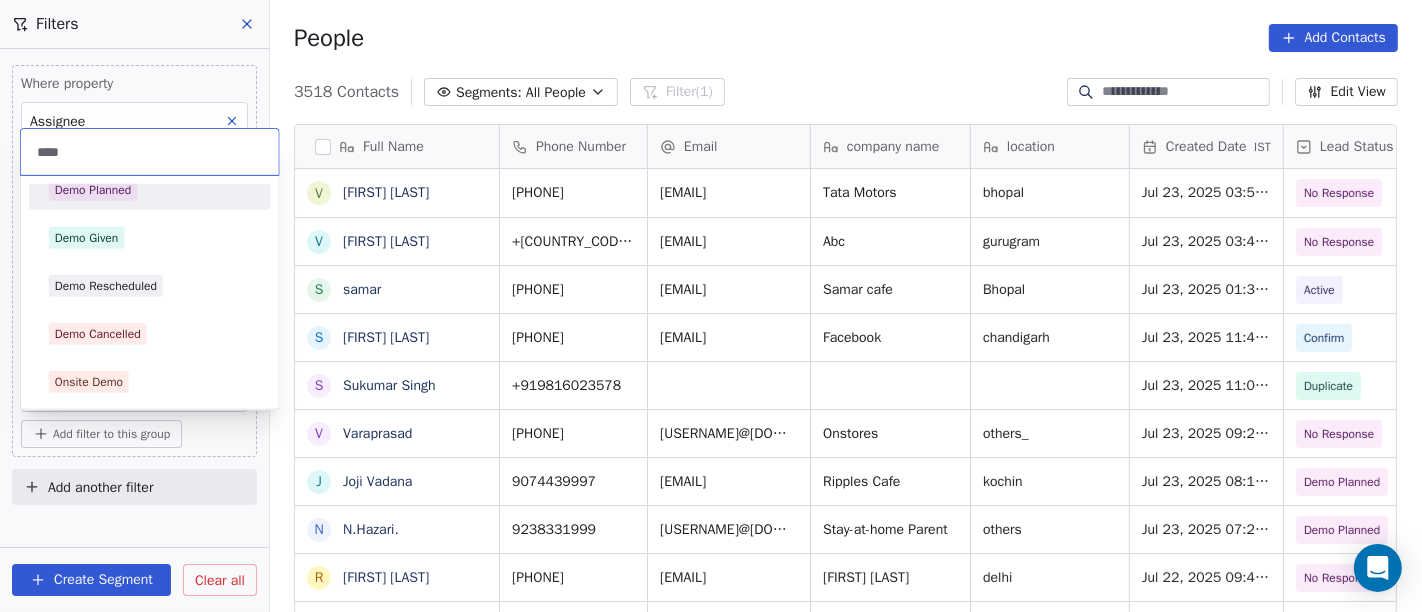 type on "****" 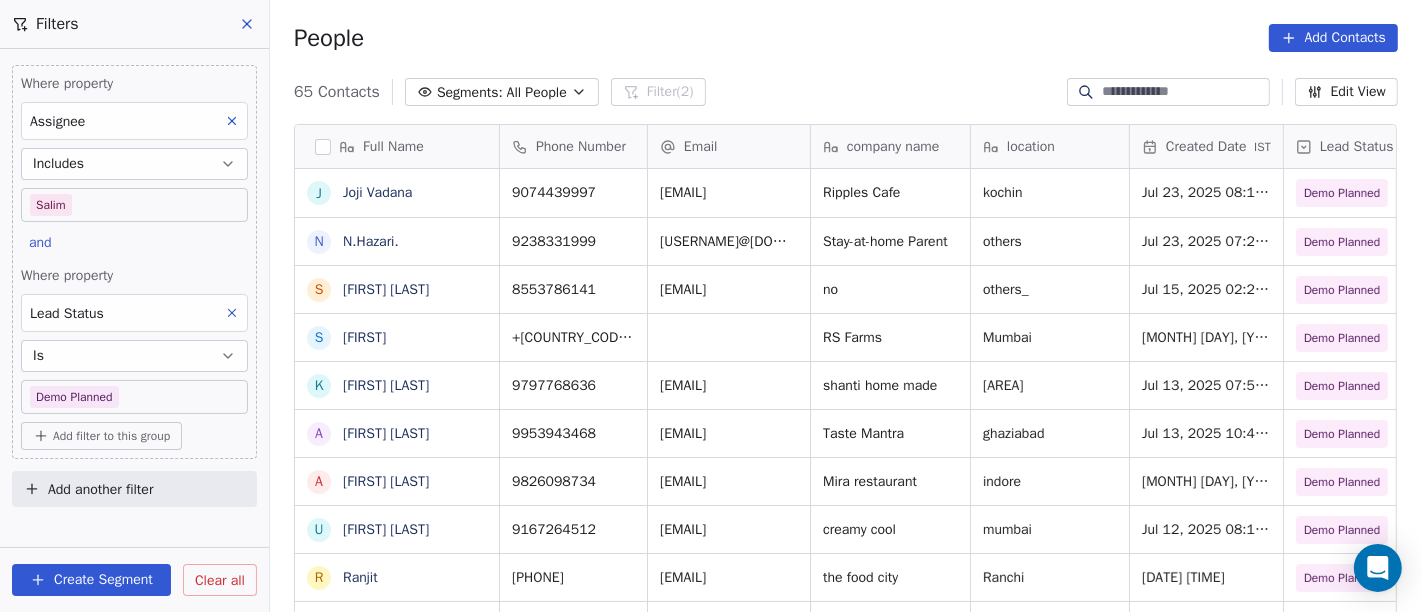 click on "Is" at bounding box center [134, 356] 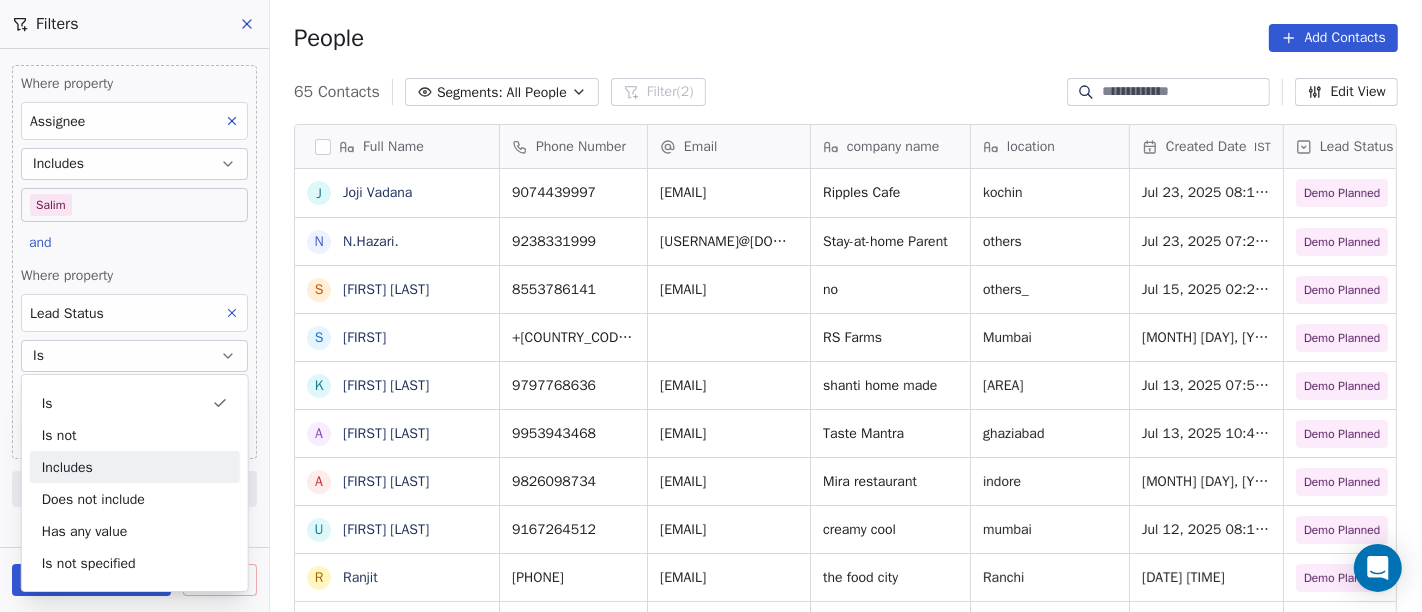 click on "Includes" at bounding box center [135, 467] 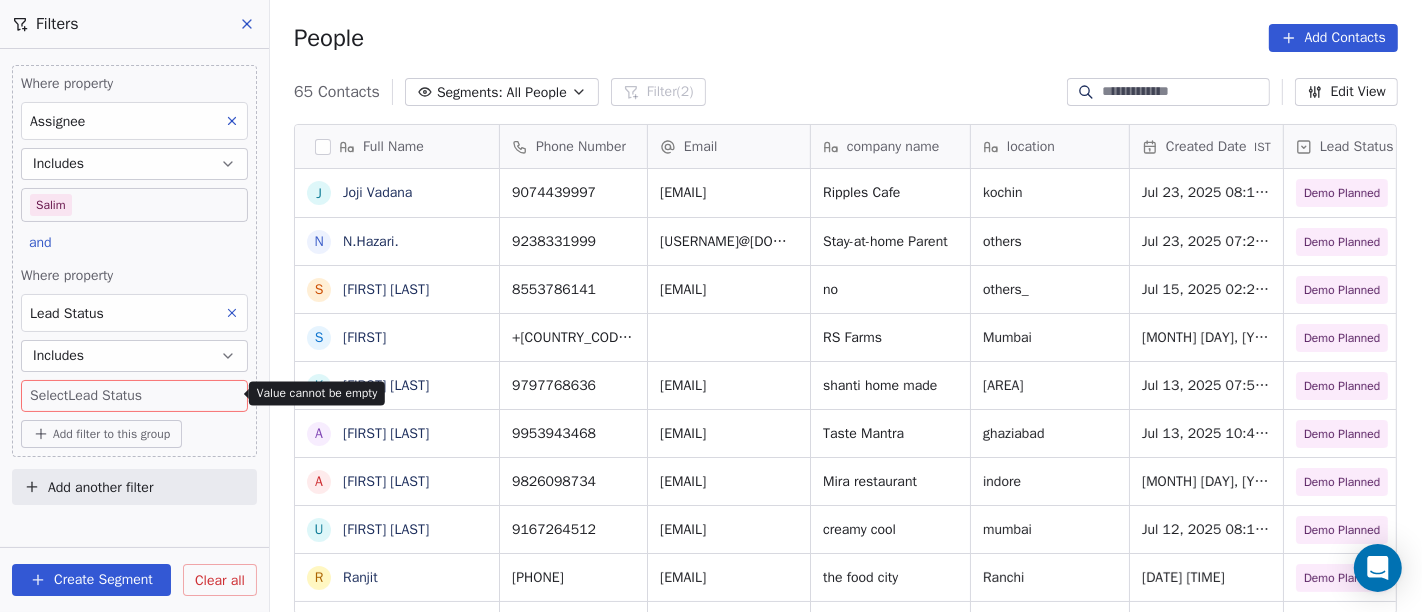 click on "On2Cook India Pvt. Ltd. Contacts People Marketing Workflows Campaigns Sales Pipelines Sequences Beta Tools Apps AI Agents Help & Support Filters Where property Assignee Includes Salim and Where property Lead Status Includes Select Lead Status Add filter to this group Add another filter Create Segment Clear all People Add Contacts 65 Contacts Segments: All People Filter (2) Edit View Tag Add to Sequence Full Name J Joji Vadana N N.Hazari. S Sameer Ahmed S Shalini K Krs Shah A Ajay Singh A Anil Sharma u uttam shinde R Ranjit M Mahesh V Vijendra singh K Karan Kumar s sanjay M Mahesh Shere A Ashok Mokashi N Navin v Shah V Vijay Kumar Lalani B Biswadip Banerjee S Sunny Arora Hotel D Deepak Ojha A Amit Kochhar A Anil Kumar Singh V Vishnu Vardhan U Utkarsh Agarwal A Arpana R Rajesh Sachdeva r rahul nath V Vaibhav Prakash N Naveen Chandra S Sujit Gulab Borude Phone Number Email company name location Created Date IST Lead Status Tags Assignee Sales Rep 9074439997 [EMAIL] Ripples Cafe [CITY] no" at bounding box center (711, 306) 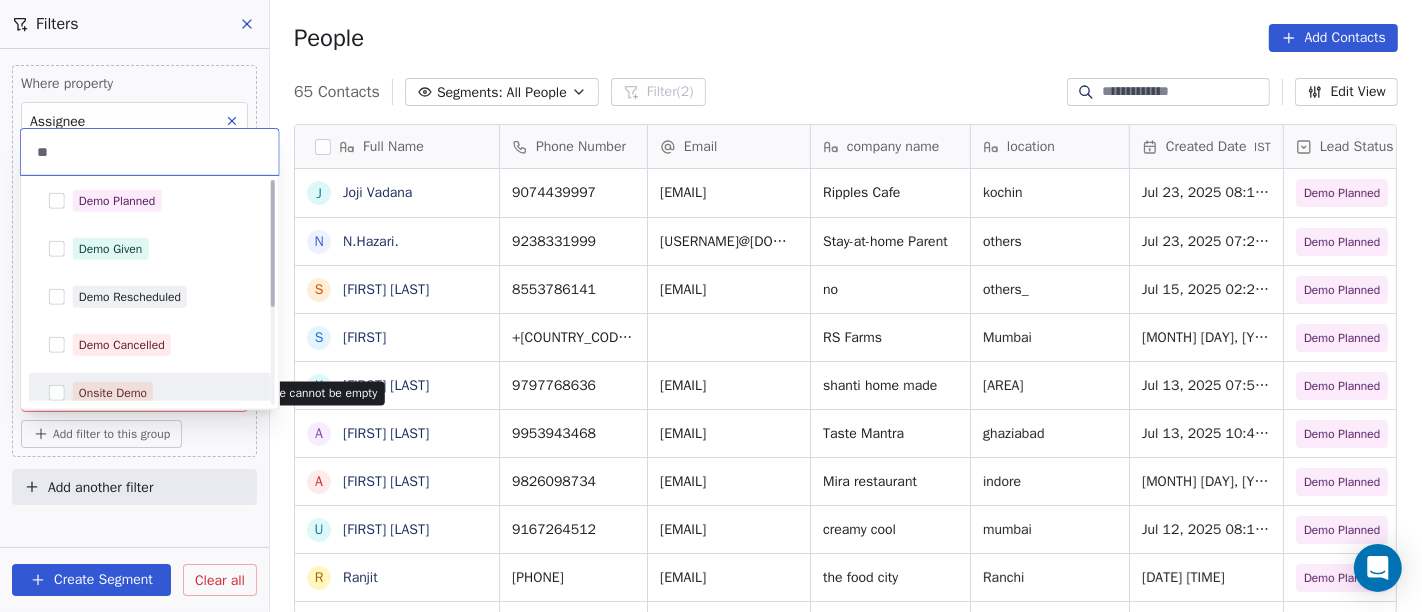 scroll, scrollTop: 0, scrollLeft: 0, axis: both 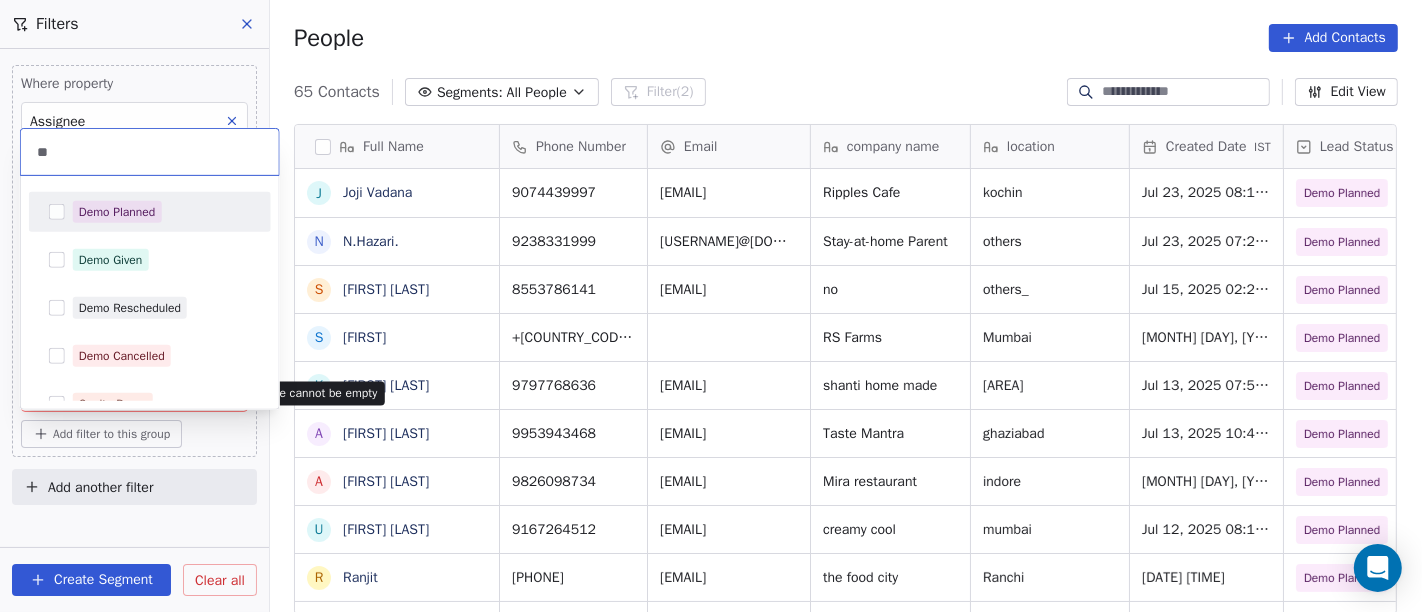 type on "**" 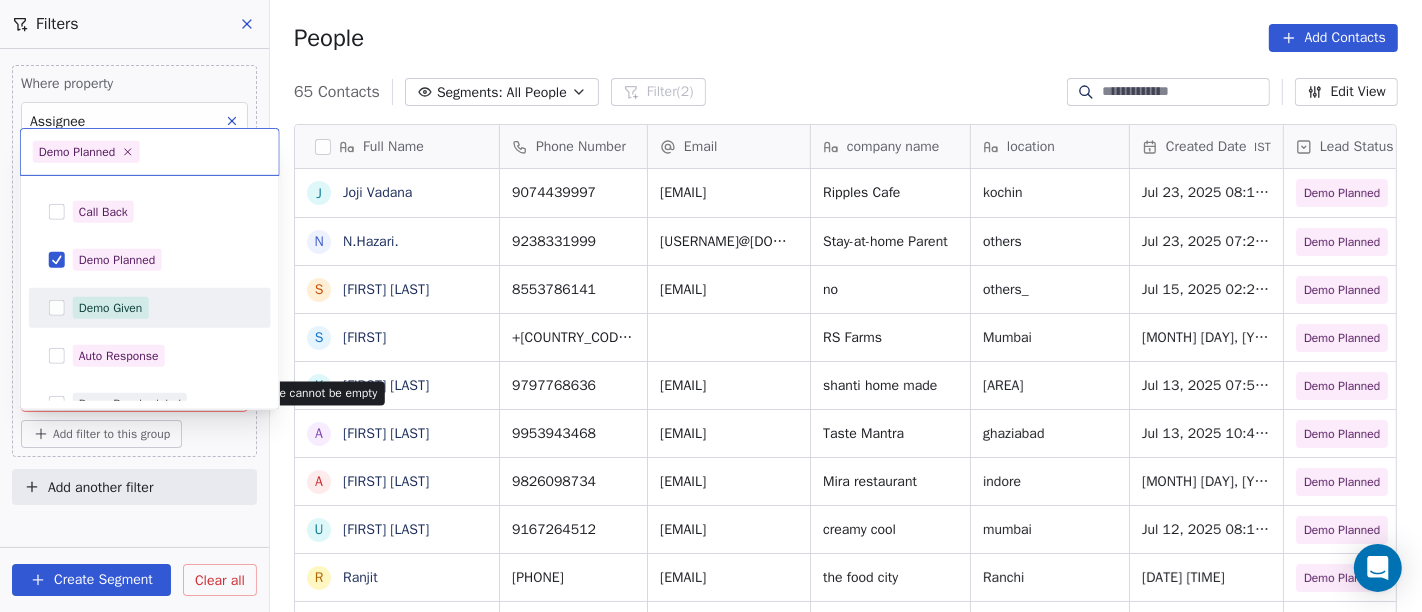 click at bounding box center [57, 308] 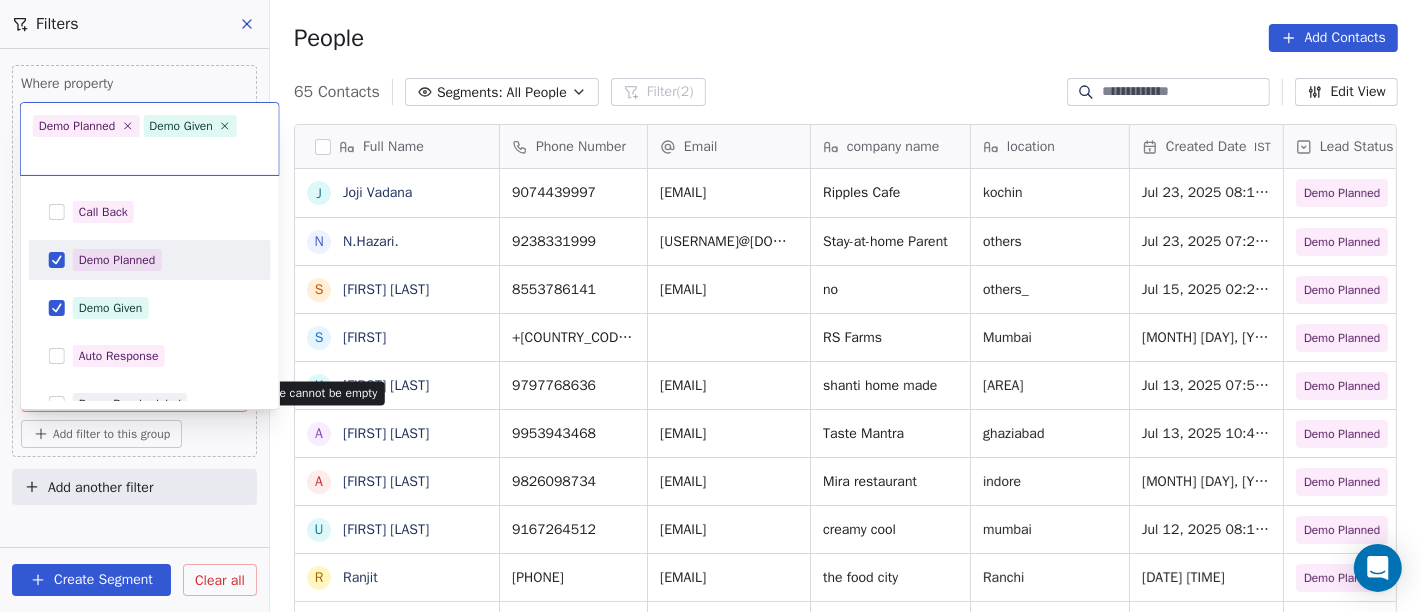 click on "On2Cook India Pvt. Ltd. Contacts People Marketing Workflows Campaigns Sales Pipelines Sequences Beta Tools Apps AI Agents Help & Support Filters Where property Assignee Includes Salim and Where property Lead Status Includes Select Lead Status Add filter to this group Add another filter Create Segment Clear all People Add Contacts 65 Contacts Segments: All People Filter (2) Edit View Tag Add to Sequence Full Name J Joji Vadana N N.Hazari. S Sameer Ahmed S Shalini K Krs Shah A Ajay Singh A Anil Sharma u uttam shinde R Ranjit M Mahesh V Vijendra singh K Karan Kumar s sanjay M Mahesh Shere A Ashok Mokashi N Navin v Shah V Vijay Kumar Lalani B Biswadip Banerjee S Sunny Arora Hotel D Deepak Ojha A Amit Kochhar A Anil Kumar Singh V Vishnu Vardhan U Utkarsh Agarwal A Arpana R Rajesh Sachdeva r rahul nath V Vaibhav Prakash N Naveen Chandra S Sujit Gulab Borude Phone Number Email company name location Created Date IST Lead Status Tags Assignee Sales Rep 9074439997 [EMAIL] Ripples Cafe [CITY] no" at bounding box center (711, 306) 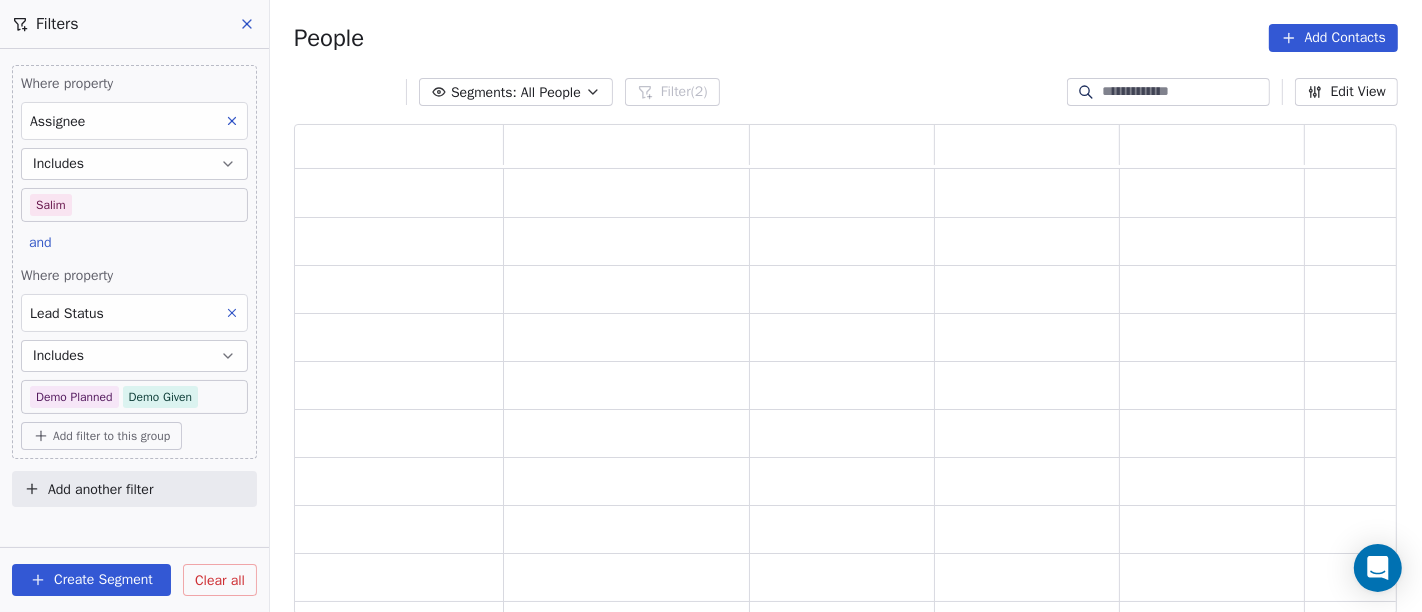 scroll, scrollTop: 17, scrollLeft: 17, axis: both 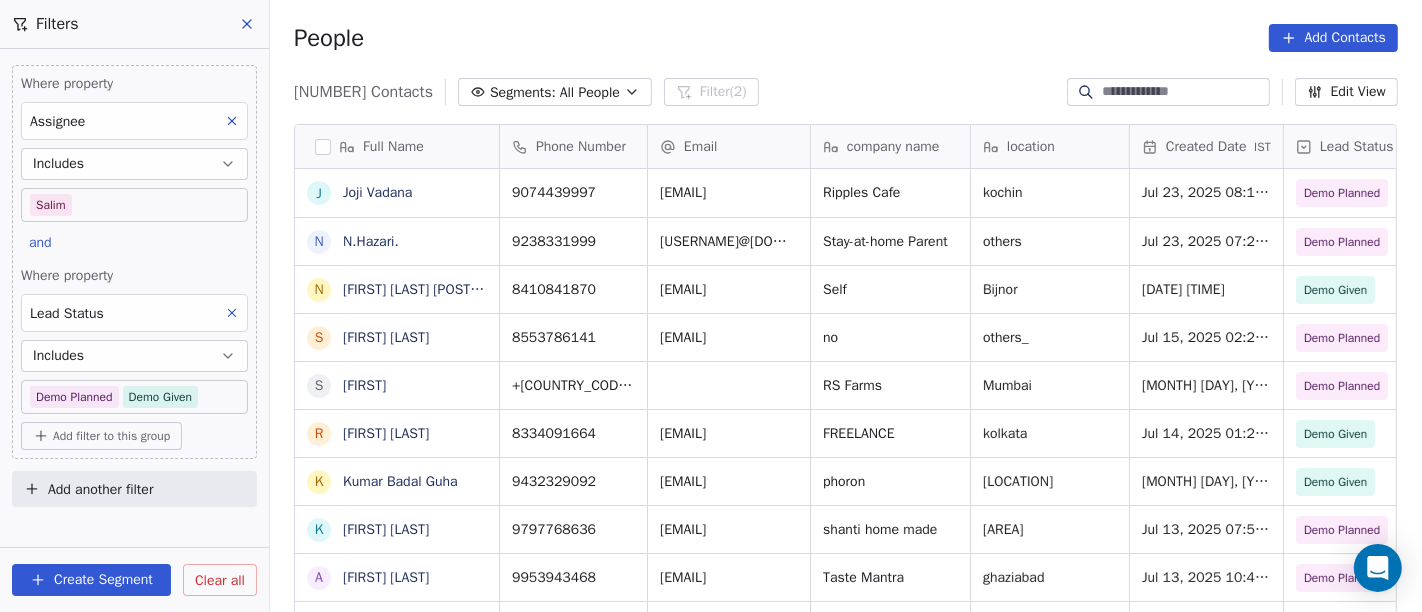 click on "Add filter to this group" at bounding box center (111, 436) 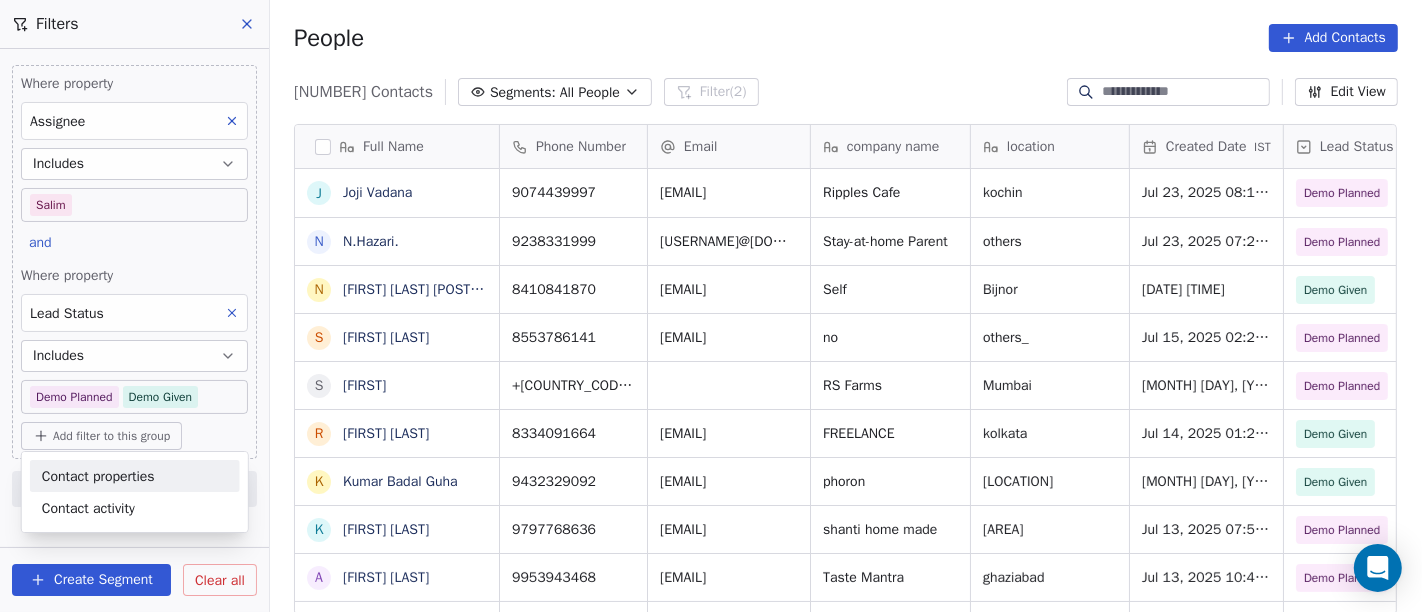 click on "Contact properties" at bounding box center (98, 476) 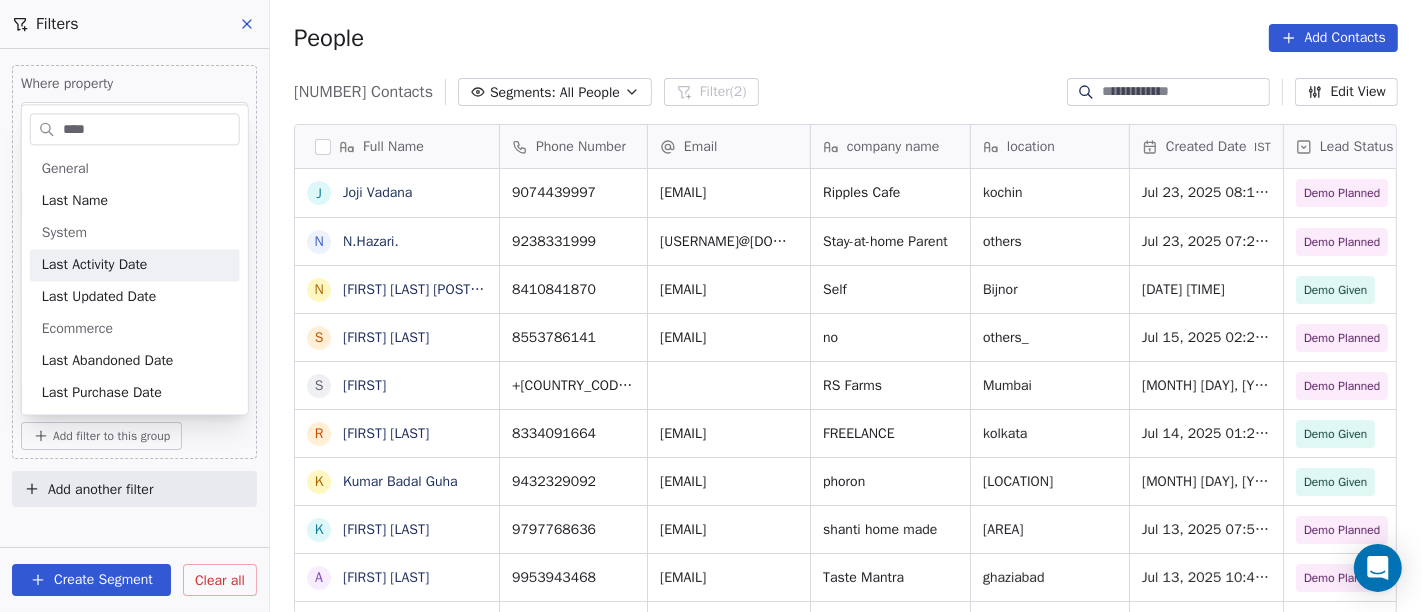 type on "****" 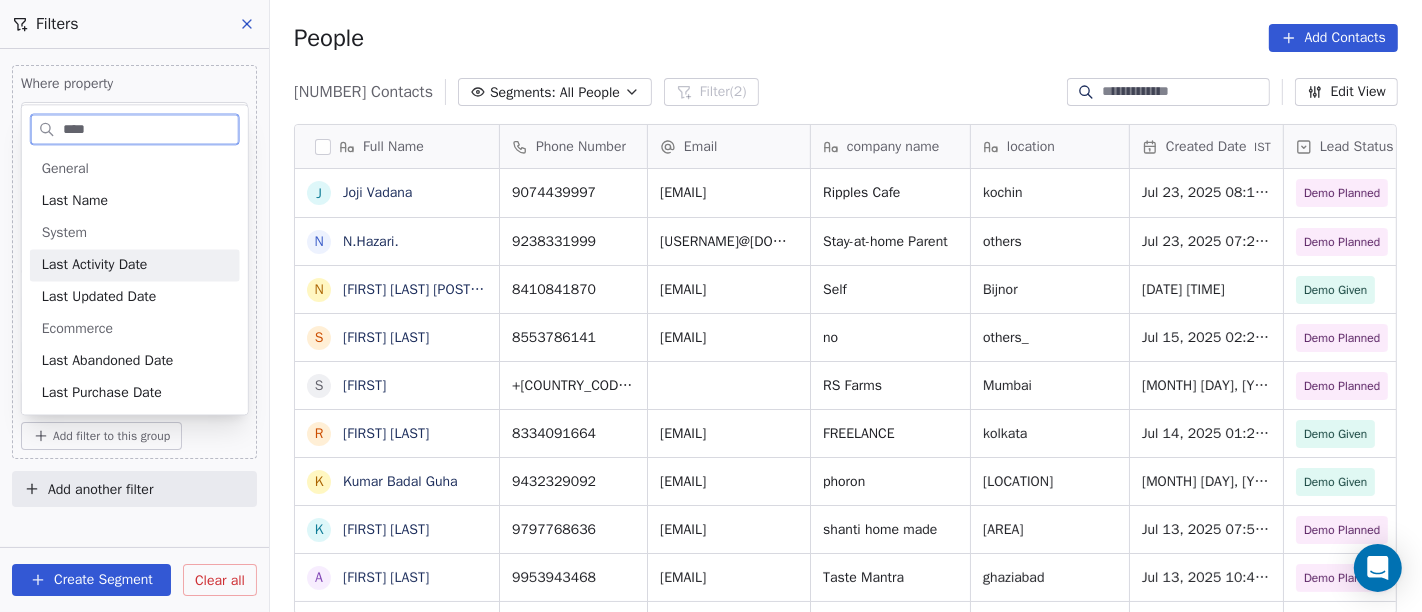click on "Last Activity Date" at bounding box center (135, 265) 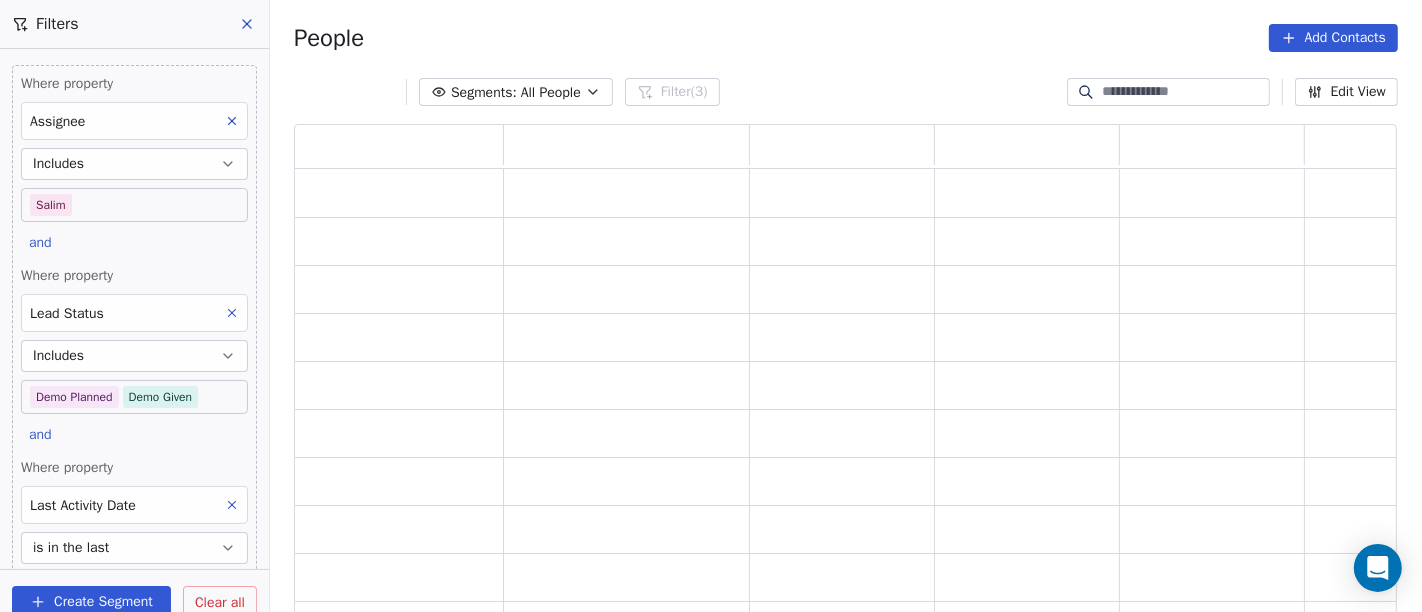 scroll, scrollTop: 17, scrollLeft: 17, axis: both 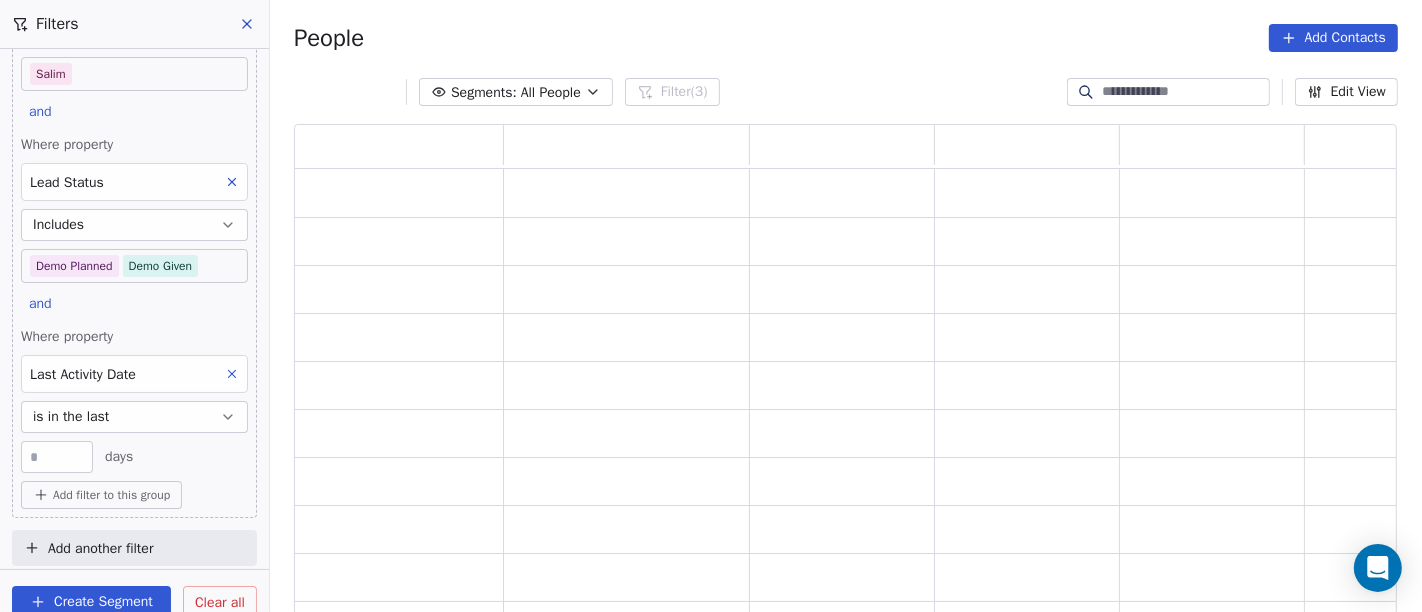 click on "is in the last" at bounding box center (134, 417) 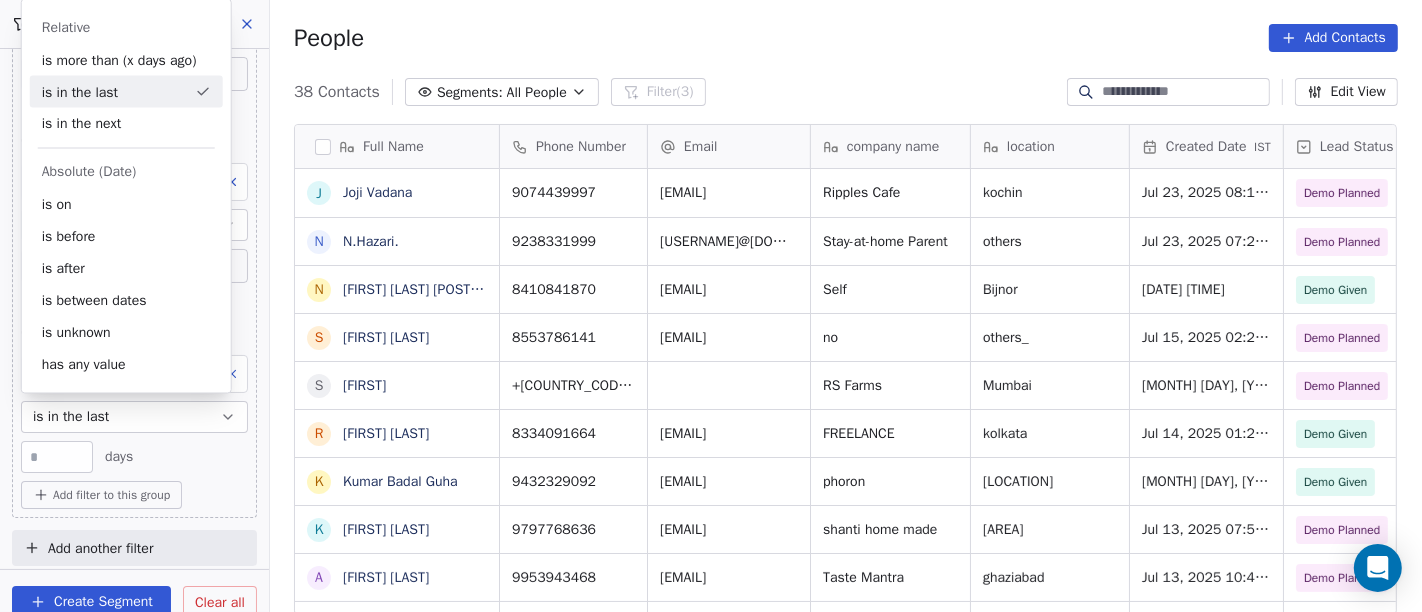 scroll, scrollTop: 17, scrollLeft: 17, axis: both 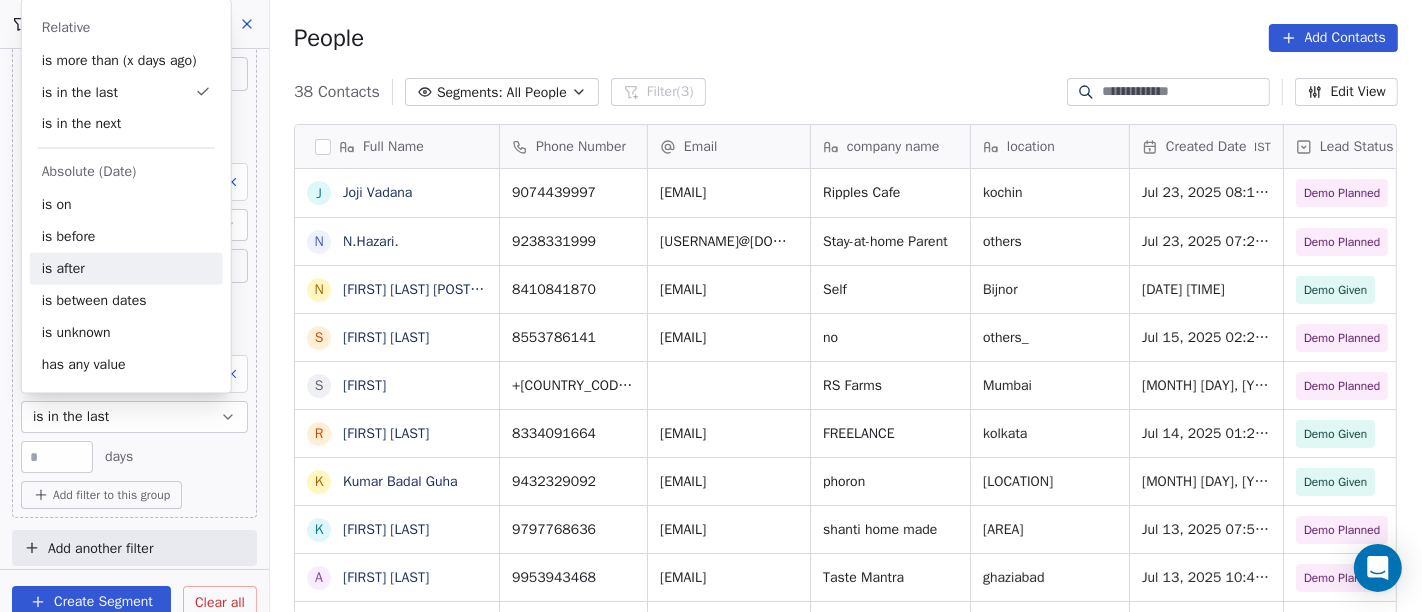 click on "is after" at bounding box center (126, 269) 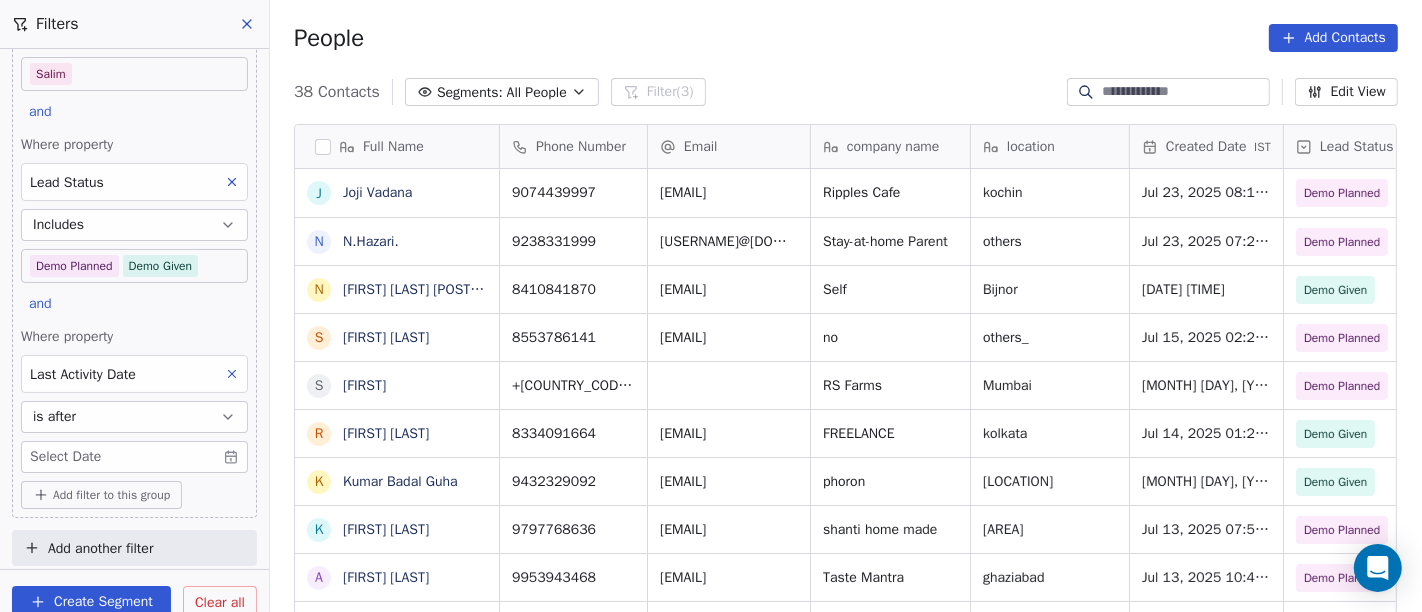 click on "On2Cook India Pvt. Ltd. Contacts People Marketing Workflows Campaigns Sales Pipelines Sequences Beta Tools Apps AI Agents Help & Support Filters Where property Assignee Includes Salim and Where property Lead Status Includes Demo Planned Demo Given and Where property Last Activity Date is after Select Date Add filter to this group Add another filter Create Segment Clear all People Add Contacts 38 Contacts Segments: All People Filter (3) Edit View Tag Add to Sequence Full Name J Joji Vadana N N.Hazari. N Nazish Maqsood NH734 S Sameer Ahmed S Shalini R Rajat Dutta K Kumar Badal Guha K Krs Shah A Ajay Singh D Dhaval Sheth A Anil Sharma u uttam shinde s shankari somu R Ranjit S SOMA BARDHAN C Chetan Bora V Vinod S Sahu A Amit Gupta M Mukesh Aggarwal [CITY] M Mahesh V Vijendra singh M Madalsa Homes K Karan Kumar H Harvansh Baweja s sanjay V Vipul Chaudhary J Jayeesh Solanki (Amba Group) M Mahesh Shere A Ashok Mokashi B Bhupendra Thakkar Phone Number Email company name location Created Date IST Tags" at bounding box center [711, 306] 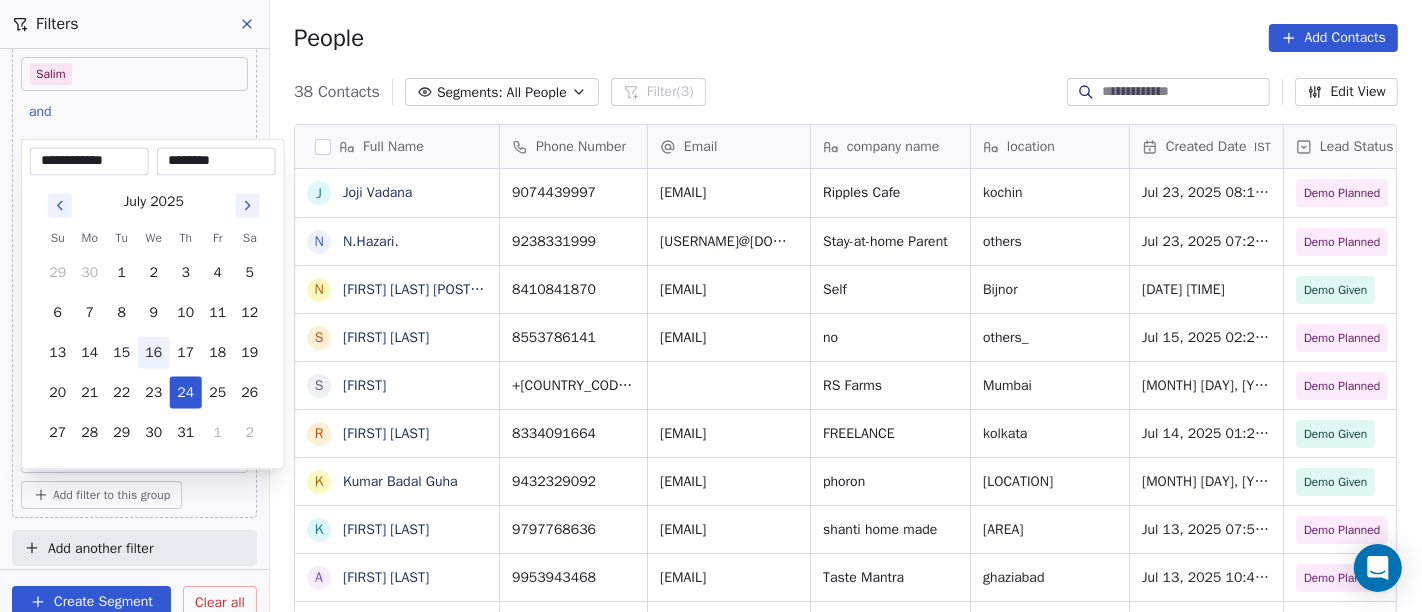 click on "16" at bounding box center (154, 353) 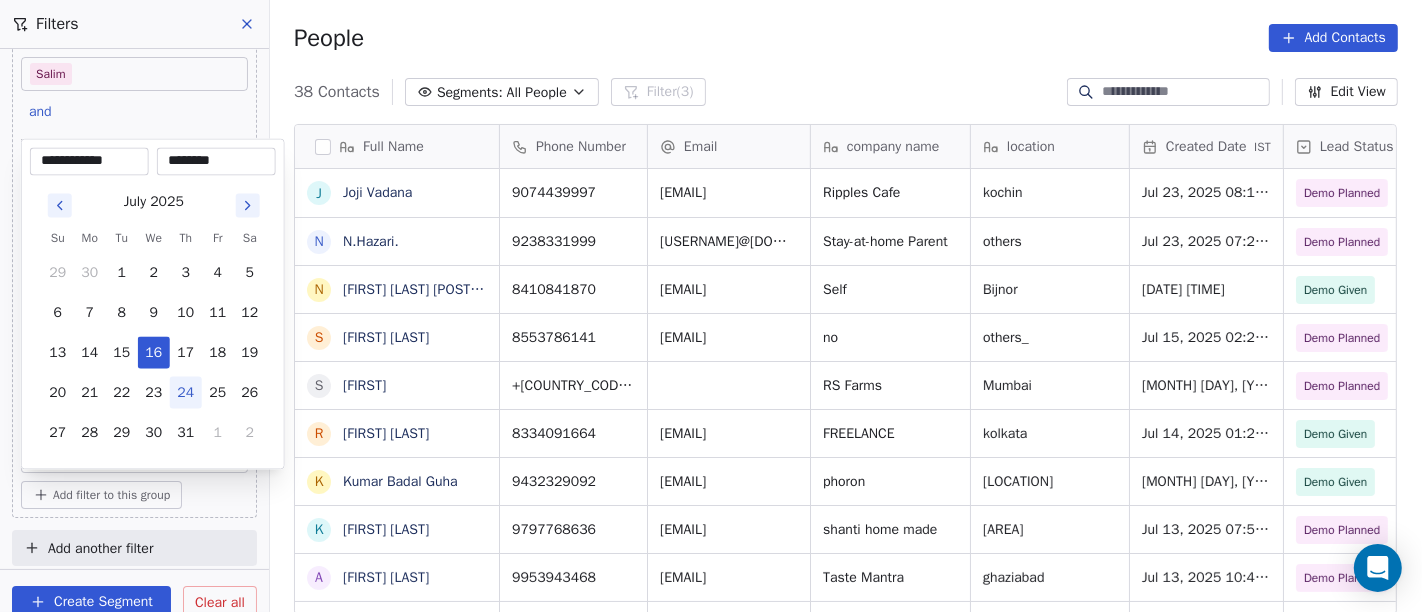 click on "On2Cook India Pvt. Ltd. Contacts People Marketing Workflows Campaigns Sales Pipelines Sequences Beta Tools Apps AI Agents Help & Support Filters Where property Assignee Includes Salim and Where property Lead Status Includes Demo Planned Demo Given and Where property Last Activity Date is after Select Date Add filter to this group Add another filter Create Segment Clear all People Add Contacts 38 Contacts Segments: All People Filter (3) Edit View Tag Add to Sequence Full Name J Joji Vadana N N.Hazari. N Nazish Maqsood NH734 S Sameer Ahmed S Shalini R Rajat Dutta K Kumar Badal Guha K Krs Shah A Ajay Singh D Dhaval Sheth A Anil Sharma u uttam shinde s shankari somu R Ranjit S SOMA BARDHAN C Chetan Bora V Vinod S Sahu A Amit Gupta M Mukesh Aggarwal [CITY] M Mahesh V Vijendra singh M Madalsa Homes K Karan Kumar H Harvansh Baweja s sanjay V Vipul Chaudhary J Jayeesh Solanki (Amba Group) M Mahesh Shere A Ashok Mokashi B Bhupendra Thakkar Phone Number Email company name location Created Date IST Tags" at bounding box center [711, 306] 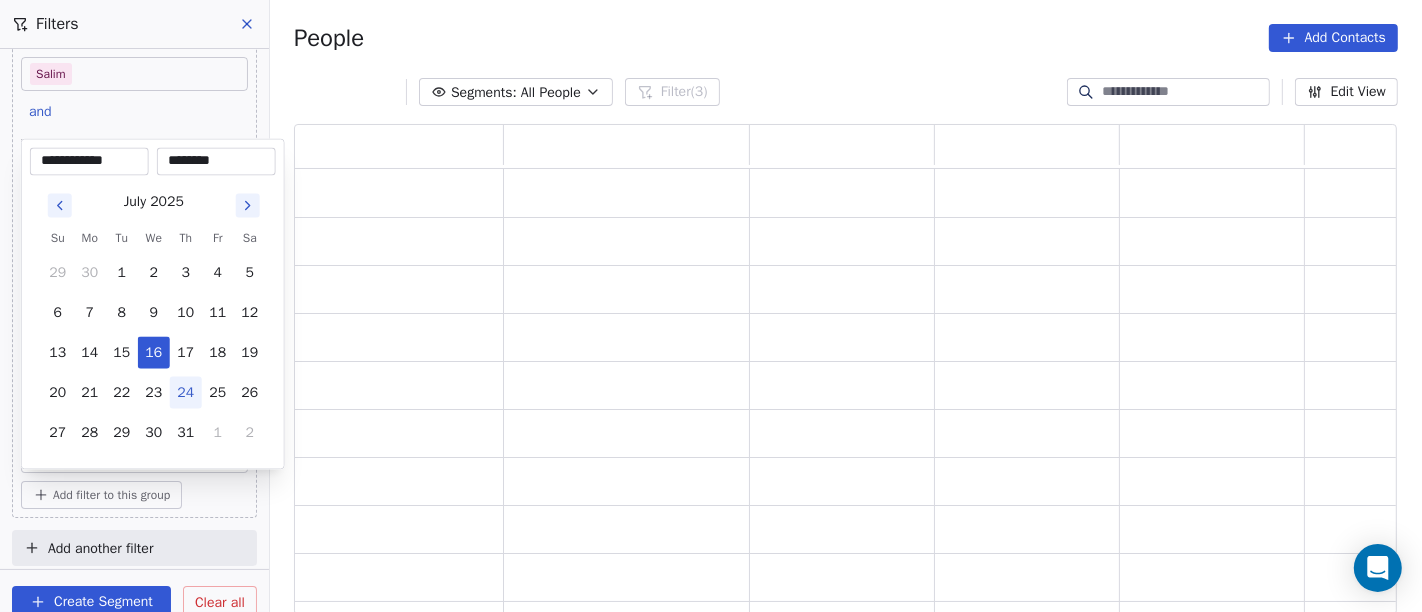 scroll, scrollTop: 17, scrollLeft: 17, axis: both 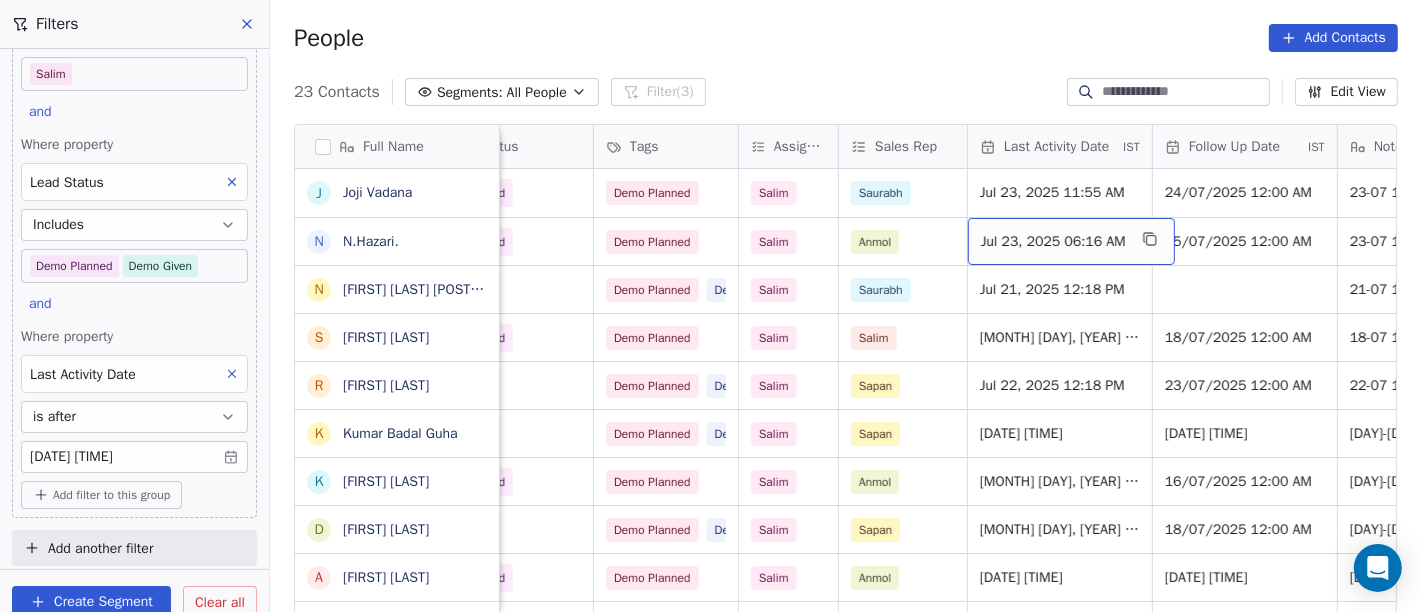 click on "Jul 23, 2025 06:16 AM" at bounding box center [1053, 242] 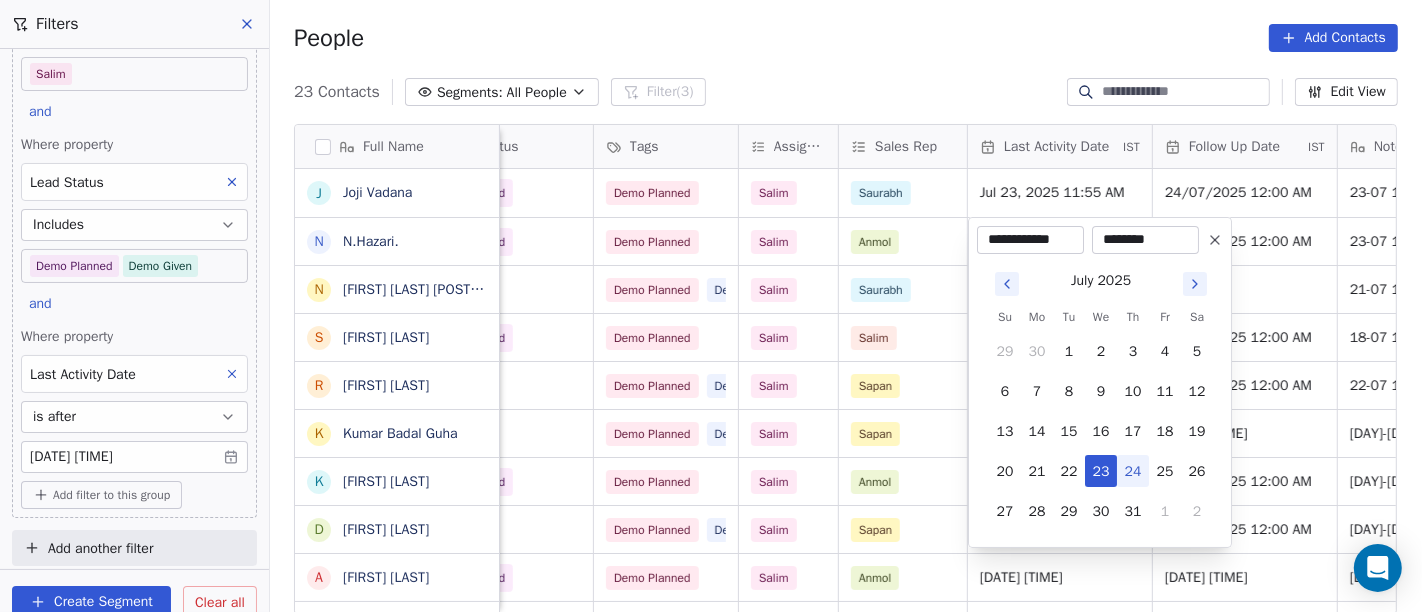 click 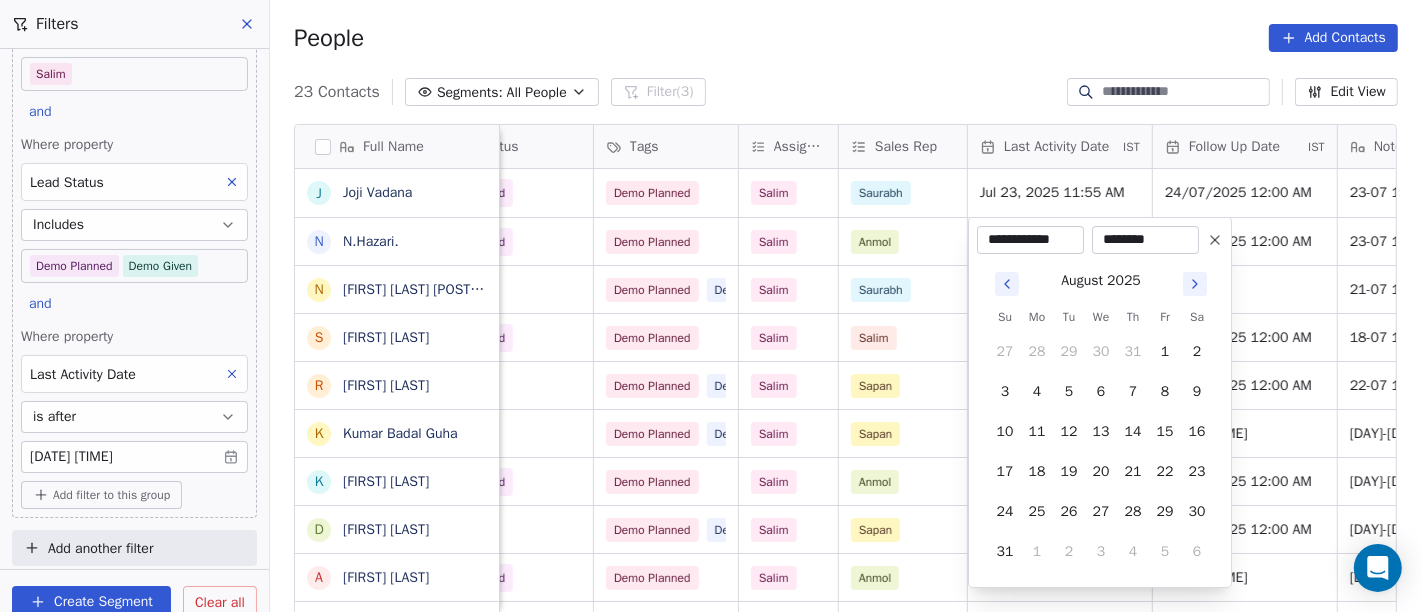 click at bounding box center [1007, 284] 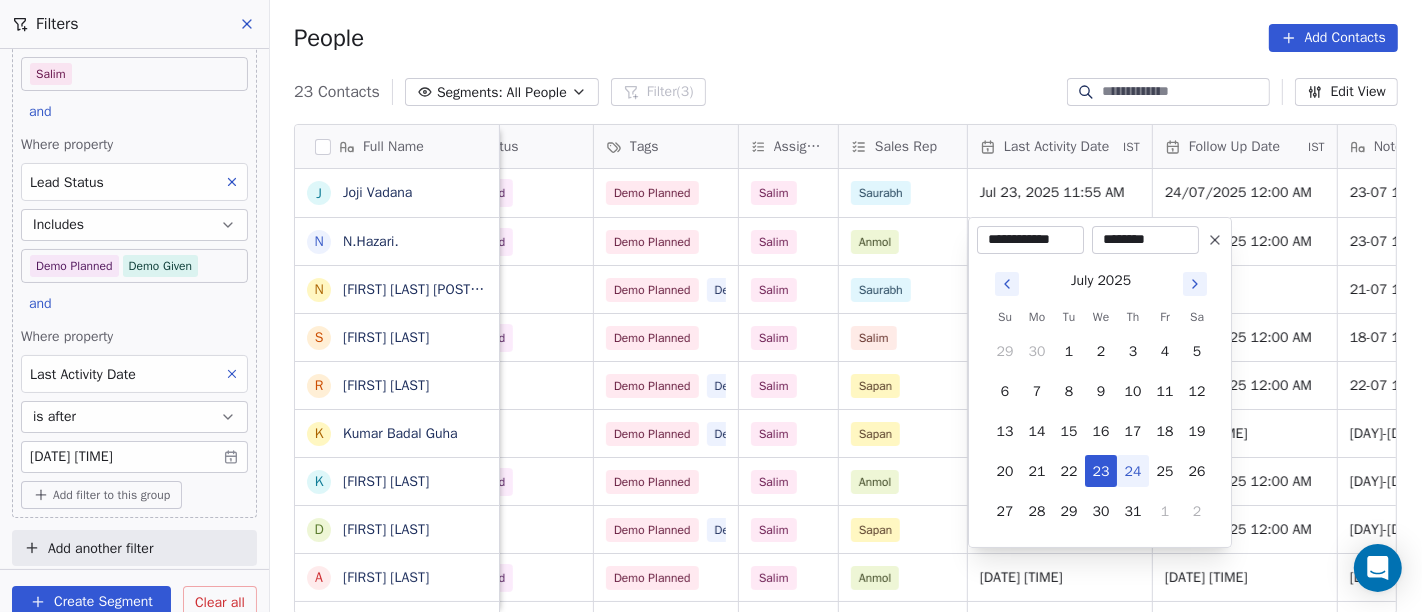 click on "24" at bounding box center [1133, 471] 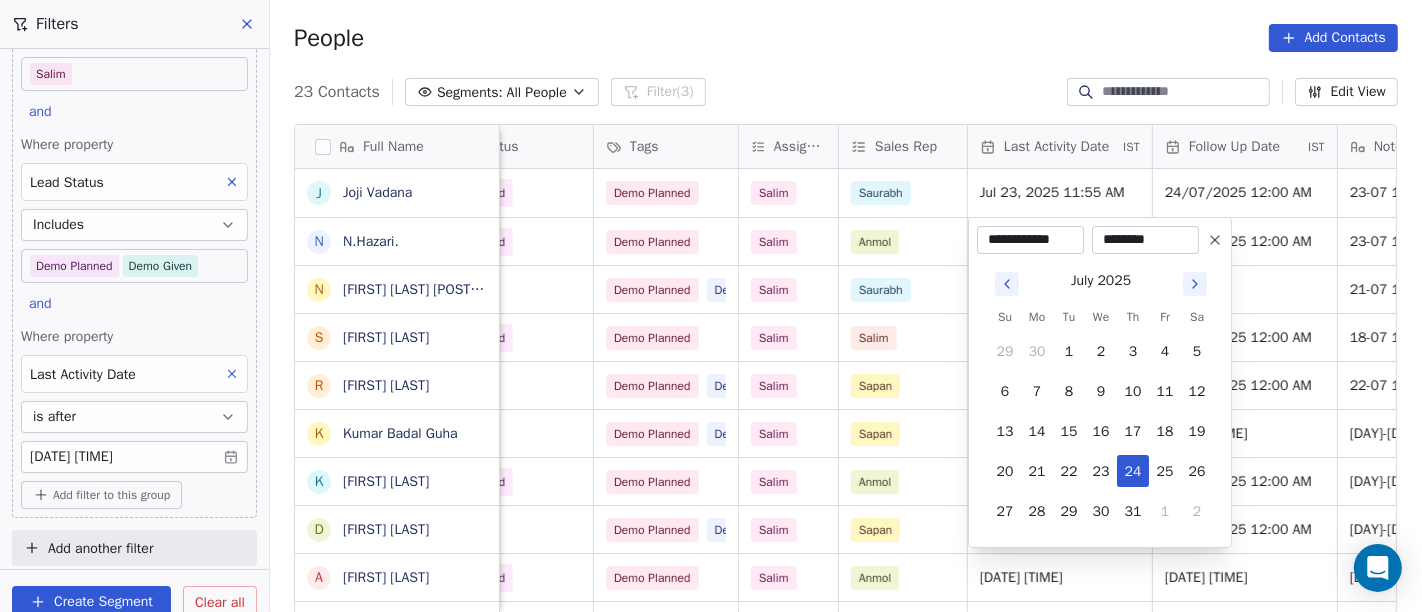 click on "********" at bounding box center (1145, 240) 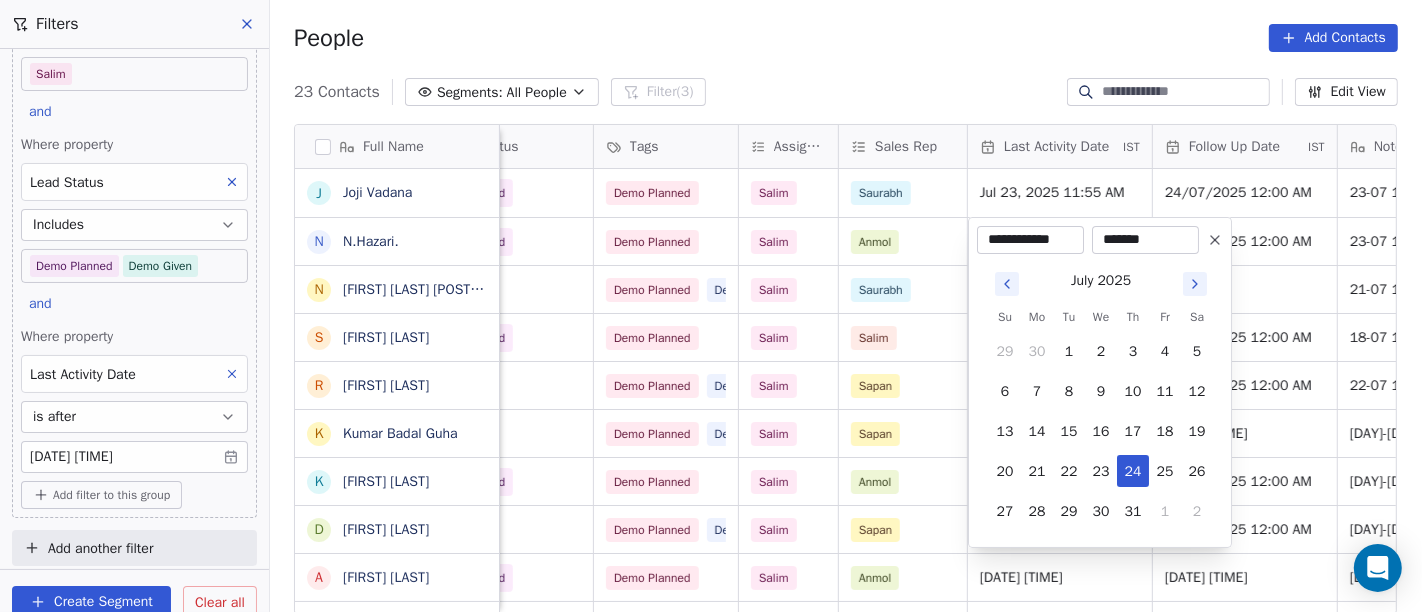 type on "********" 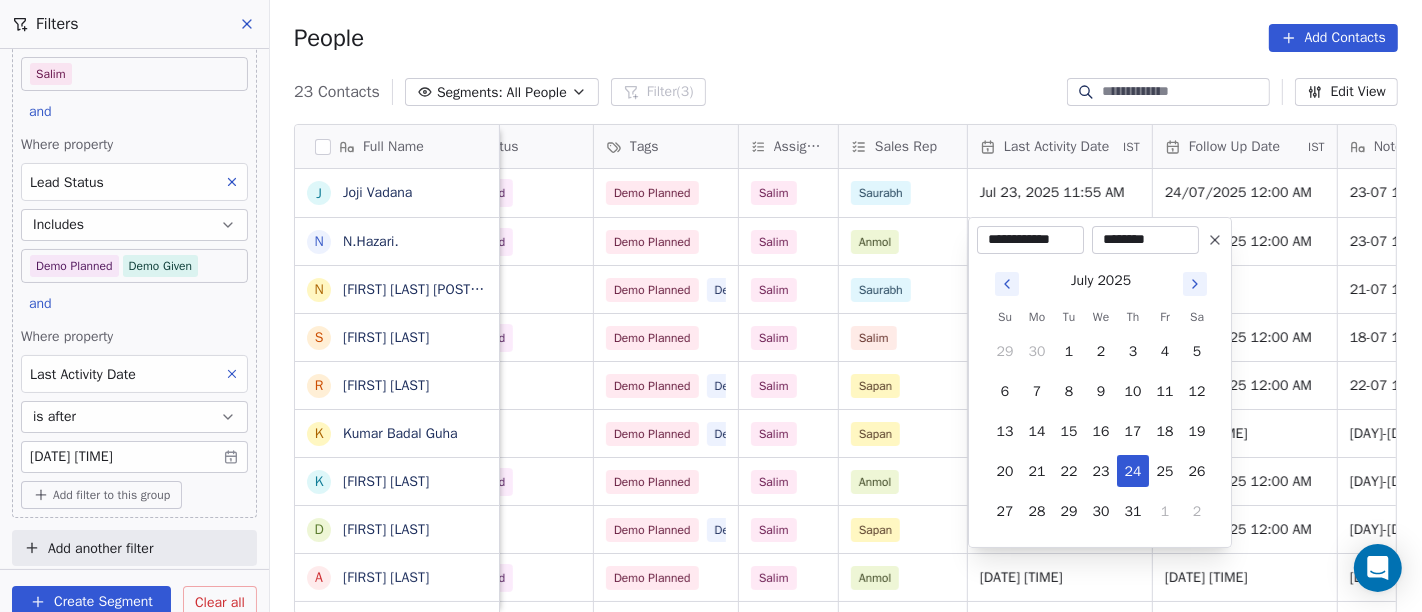 click on "On2Cook India Pvt. Ltd. Contacts People Marketing Workflows Campaigns Sales Pipelines Sequences Beta Tools Apps AI Agents Help & Support Filters Where property Assignee Includes Salim and Where property Lead Status Includes Demo Planned Demo Given and Where property Last Activity Date is after [DATE] [TIME] Add filter to this group Add another filter Create Segment Clear all People Add Contacts 23 Contacts Segments: All People Filter (3) Edit View Tag Add to Sequence Full Name J [FIRST] [LAST] N [LAST] N [LAST] NH734 S [FIRST] [LAST] R [FIRST] [LAST] K [FIRST] [LAST] K [FIRST] [LAST] D [FIRST] [LAST] A [FIRST] [LAST] u [FIRST] [LAST] M [FIRST] [LAST] K [FIRST] [LAST] s [FIRST] V [FIRST] [LAST] M [FIRST] [LAST] A [FIRST] [LAST] N [FIRST] v [FIRST] r [FIRST] [LAST] A [FIRST] [LAST] S [FIRST] [LAST] M [FIRST] [LAST] MD A [FIRST] [LAST] company name location Created Date IST Lead Status Tags Assignee Sales Rep Last Activity Date IST Follow Up Date IST Notes Call Attempts Website zomato link Ripples Cafe" at bounding box center (711, 306) 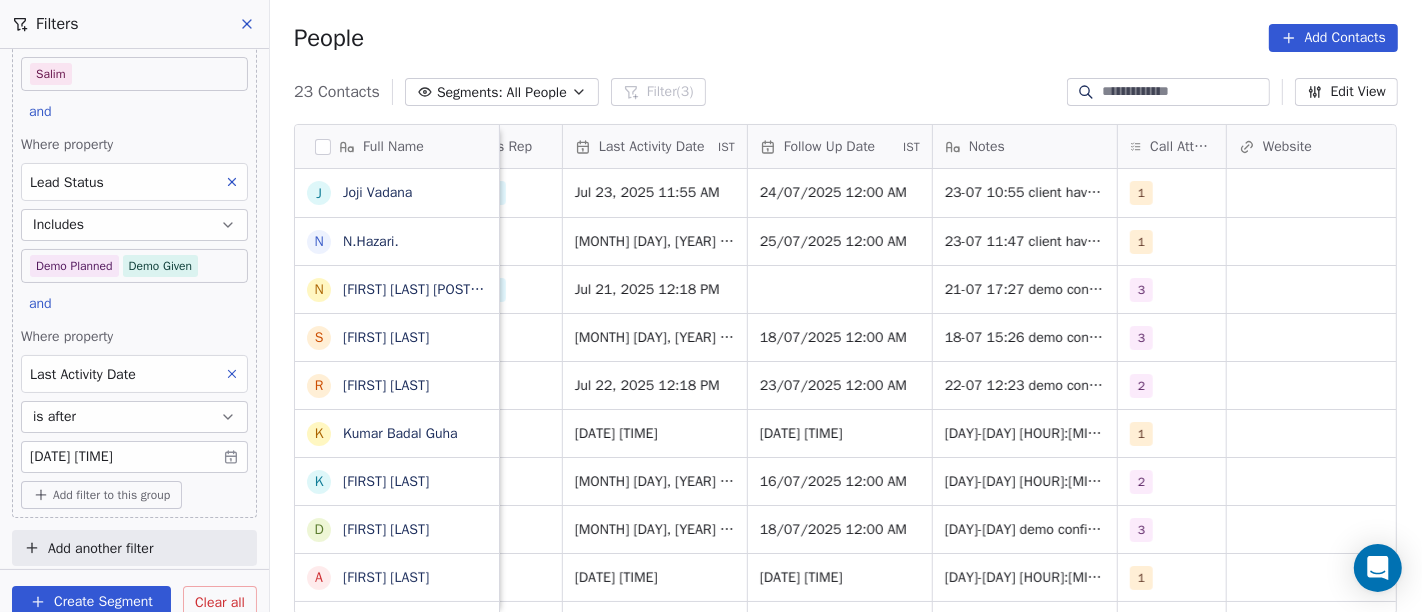 scroll, scrollTop: 0, scrollLeft: 1308, axis: horizontal 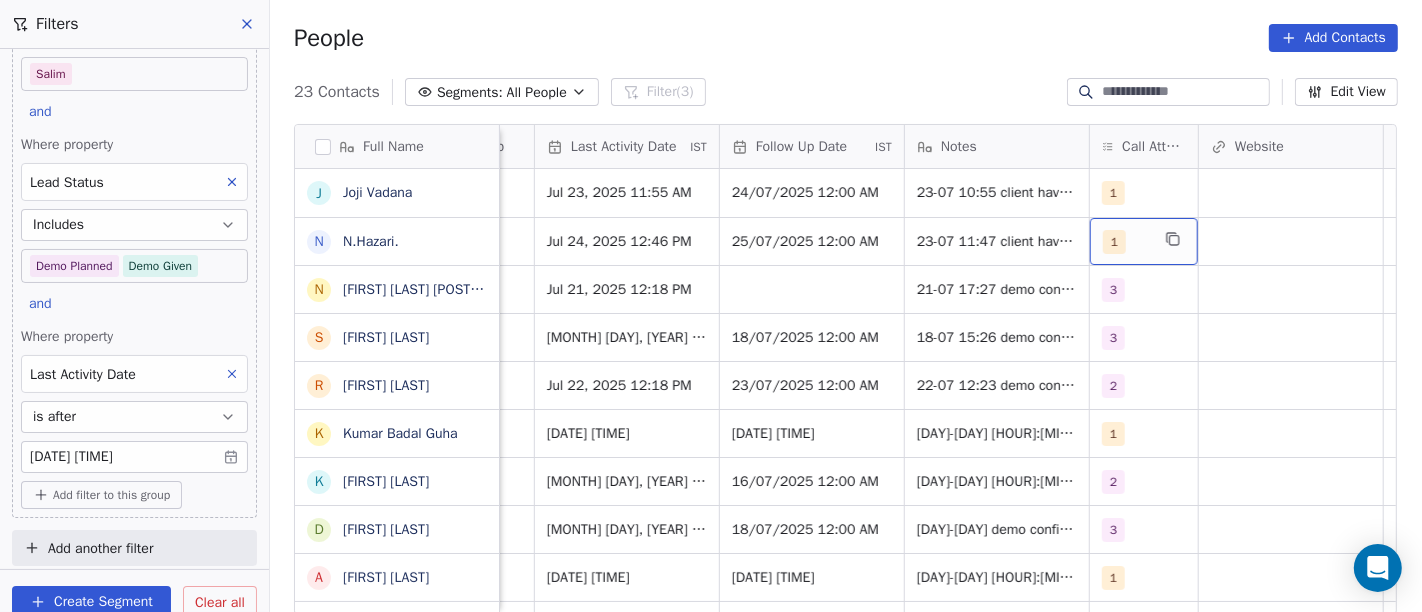 click on "1" at bounding box center [1126, 242] 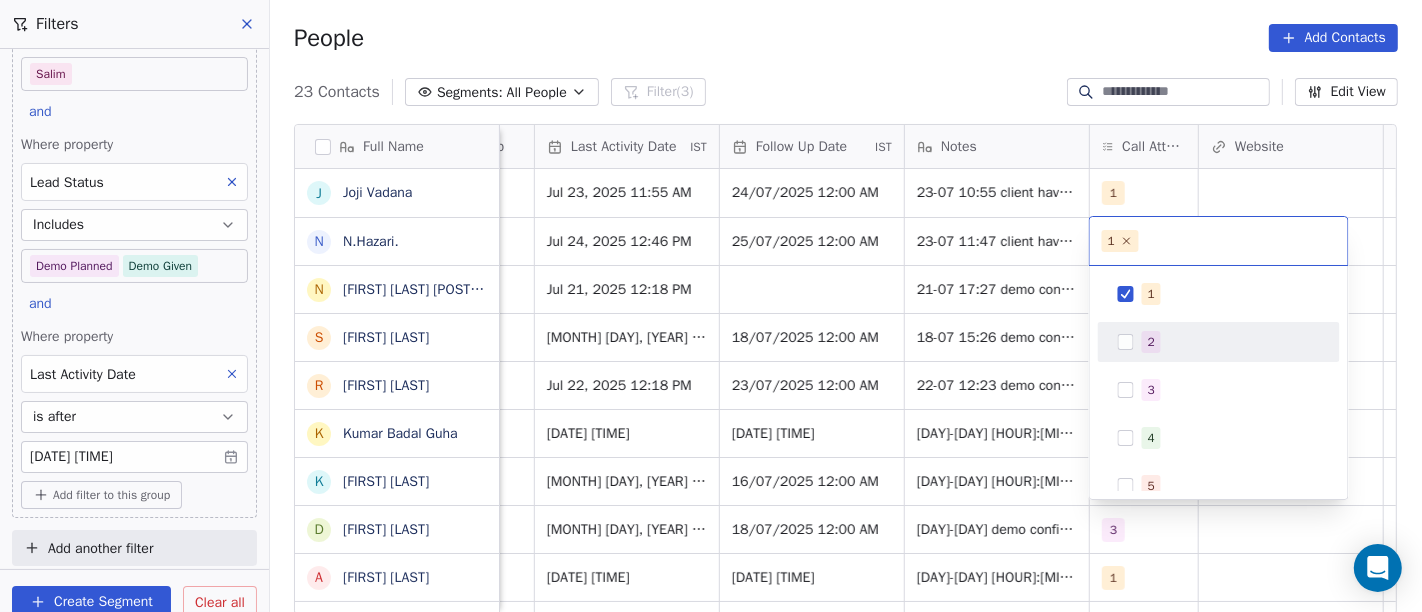 click on "2" at bounding box center (1151, 342) 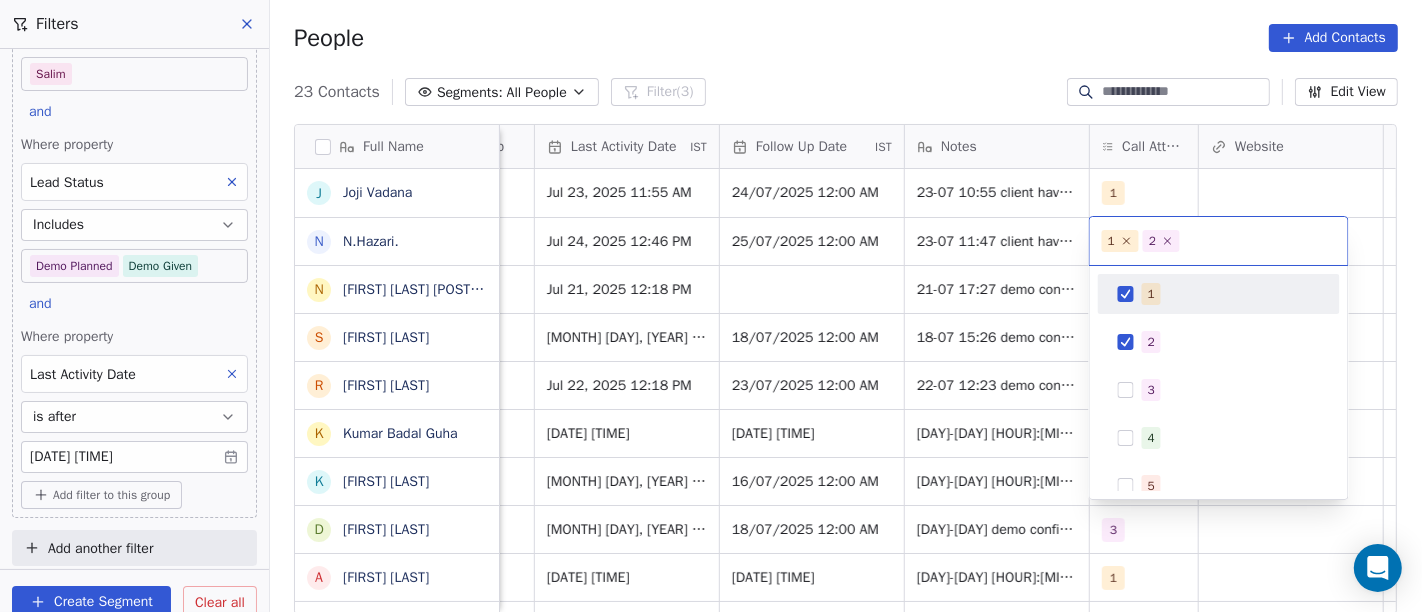 click on "1" at bounding box center [1151, 294] 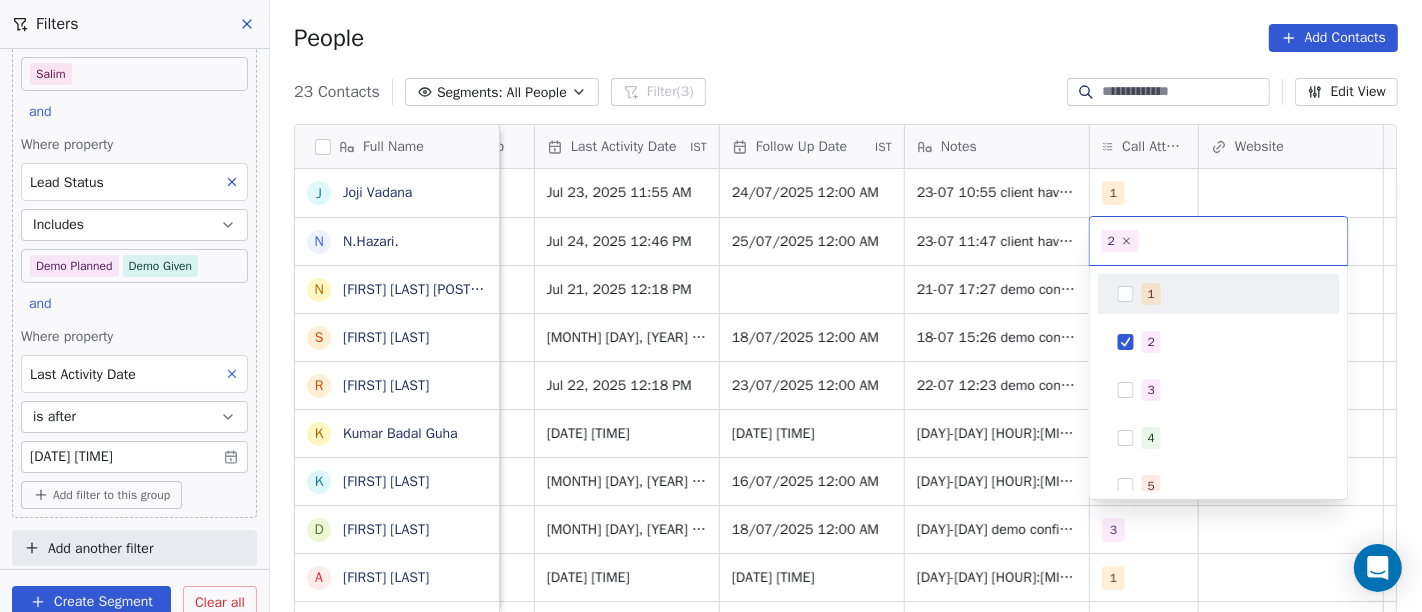 click on "On2Cook India Pvt. Ltd. Contacts People Marketing Workflows Campaigns Sales Pipelines Sequences Beta Tools Apps AI Agents Help & Support Filters Where property Assignee Includes [NAME] and Where property Lead Status Includes Demo Planned Demo Given and Where property Last Activity Date is after [MONTH] [DAY], [YEAR] [HOUR]:[MINUTE] [AM/PM] Add filter to this group Add another filter Create Segment Clear all People Add Contacts 23 Contacts Segments: All People Filter (3) Edit View Tag Add to Sequence Full Name J [FIRST] [LAST] N [LAST].[LAST]. N [LAST] [LAST] NH734 S [FIRST] [LAST] R [FIRST] [LAST] K [FIRST] [LAST] K [LAST] [LAST] D [FIRST] [LAST] A [FIRST] [LAST] u [FIRST] [LAST] M [FIRST] [LAST] M [FIRST] [LAST] K [FIRST] [LAST] s [FIRST] [LAST] V [FIRST] [LAST] M [FIRST] [LAST] A [FIRST] [LAST] N [FIRST] [LAST] r [FIRST] [LAST] [LAST] A [FIRST] [LAST] S [FIRST] [LAST] M [FIRST] [LAST] MD A [FIRST] [LAST] Lead Status Tags Assignee Sales Rep Last Activity Date IST Follow Up Date IST Notes Call Attempts Website zomato link outlet type Location Job Title Demo Planned [NAME] 1" at bounding box center [711, 306] 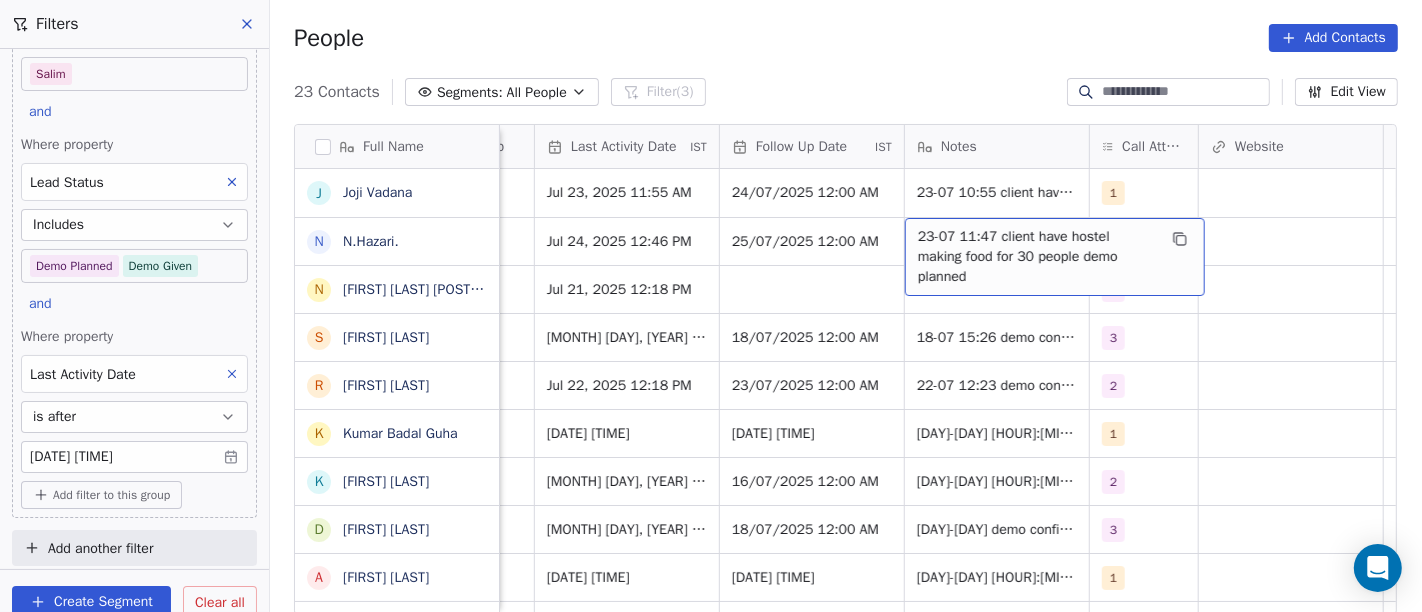 click on "23-07 11:47 client have hostel making food for 30 people demo planned" at bounding box center (1037, 257) 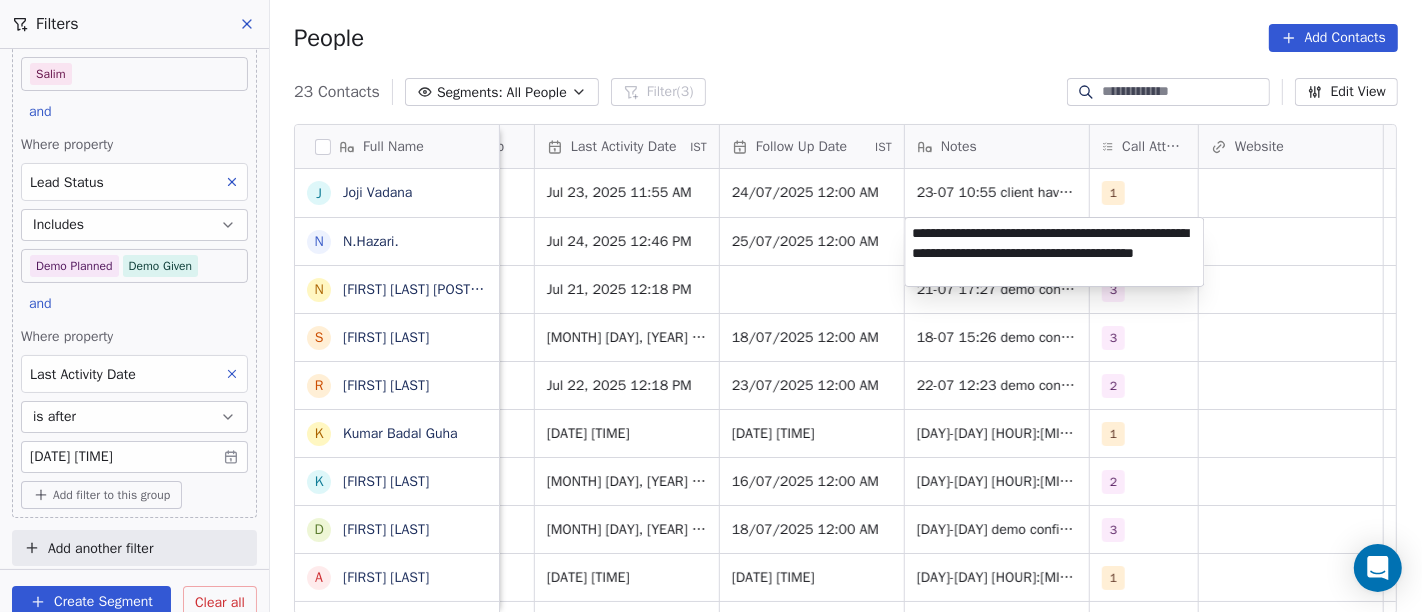 type on "**********" 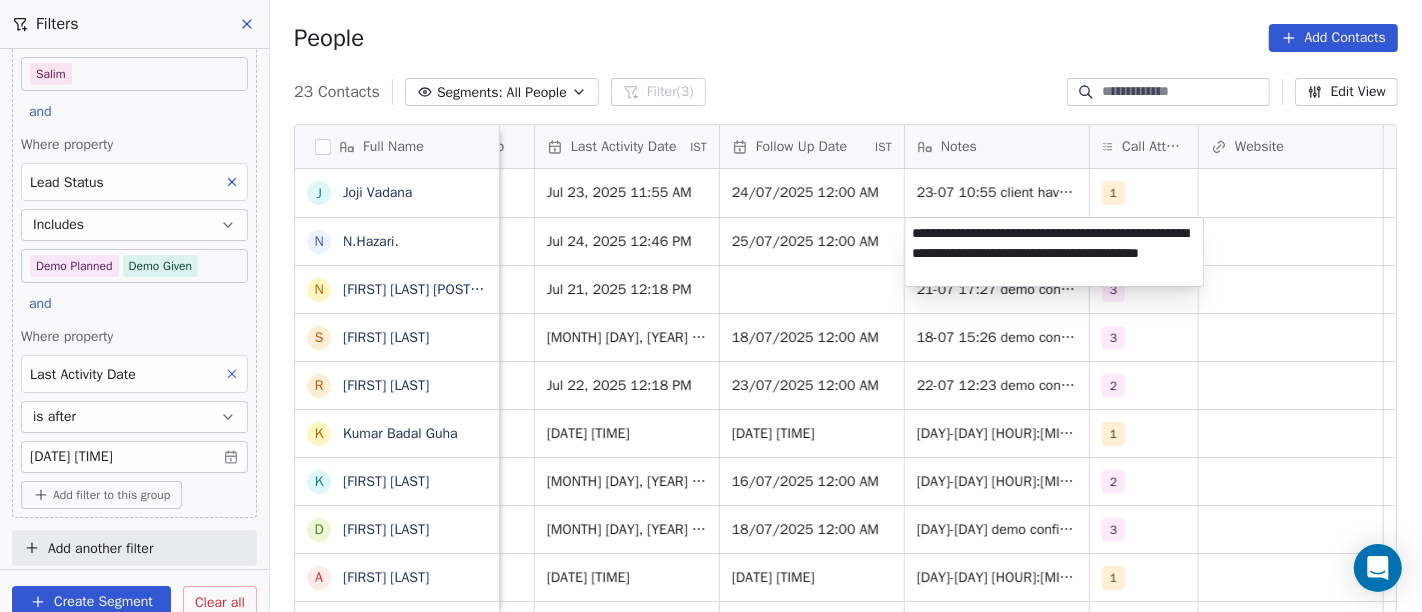 click on "On2Cook India Pvt. Ltd. Contacts People Marketing Workflows Campaigns Sales Pipelines Sequences Beta Tools Apps AI Agents Help & Support Filters Where property Assignee Includes [NAME] and Where property Lead Status Includes Demo Planned Demo Given and Where property Last Activity Date is after [MONTH] [DAY], [YEAR] [HOUR]:[MINUTE] [AM/PM] Add filter to this group Add another filter Create Segment Clear all People Add Contacts 23 Contacts Segments: All People Filter (3) Edit View Tag Add to Sequence Full Name J [FIRST] [LAST] N [LAST].[LAST]. N [LAST] [LAST] NH734 S [FIRST] [LAST] R [FIRST] [LAST] K [FIRST] [LAST] K [LAST] [LAST] D [FIRST] [LAST] A [FIRST] [LAST] u [FIRST] [LAST] M [FIRST] [LAST] M [FIRST] [LAST] K [FIRST] [LAST] s [FIRST] [LAST] V [FIRST] [LAST] M [FIRST] [LAST] A [FIRST] [LAST] N [FIRST] [LAST] r [FIRST] [LAST] [LAST] A [FIRST] [LAST] S [FIRST] [LAST] M [FIRST] [LAST] MD A [FIRST] [LAST] Lead Status Tags Assignee Sales Rep Last Activity Date IST Follow Up Date IST Notes Call Attempts Website zomato link outlet type Location Job Title Demo Planned [NAME] 1" at bounding box center [711, 306] 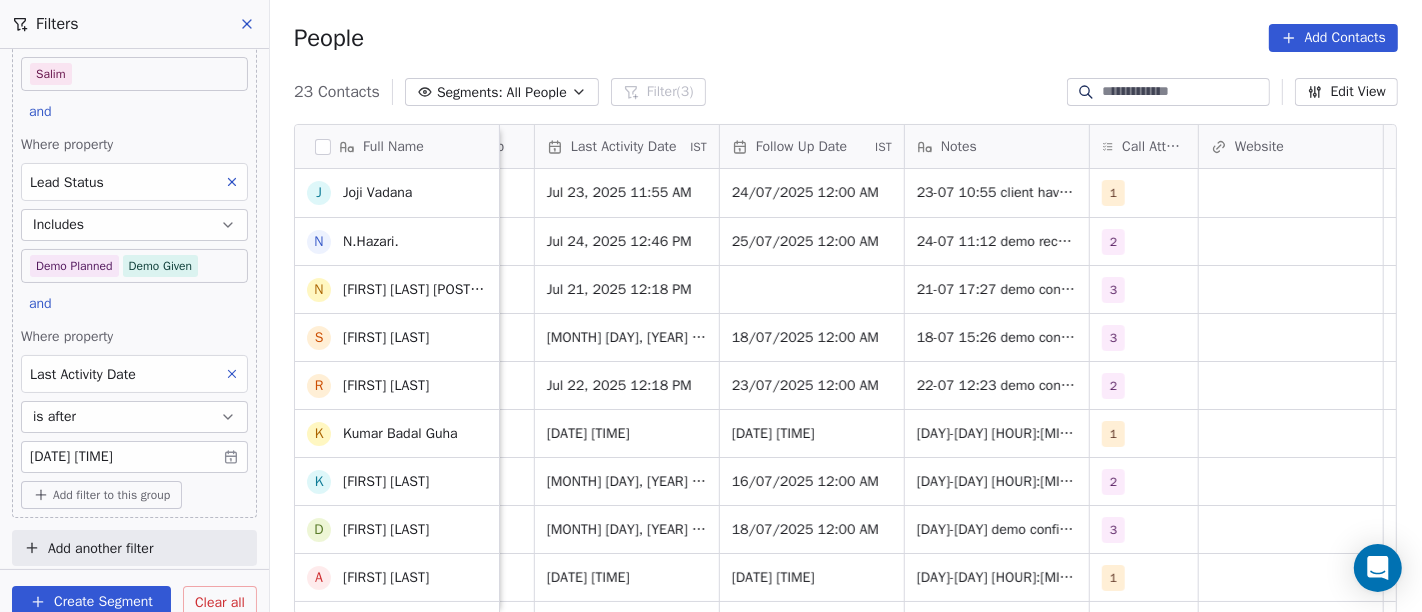 scroll, scrollTop: 444, scrollLeft: 0, axis: vertical 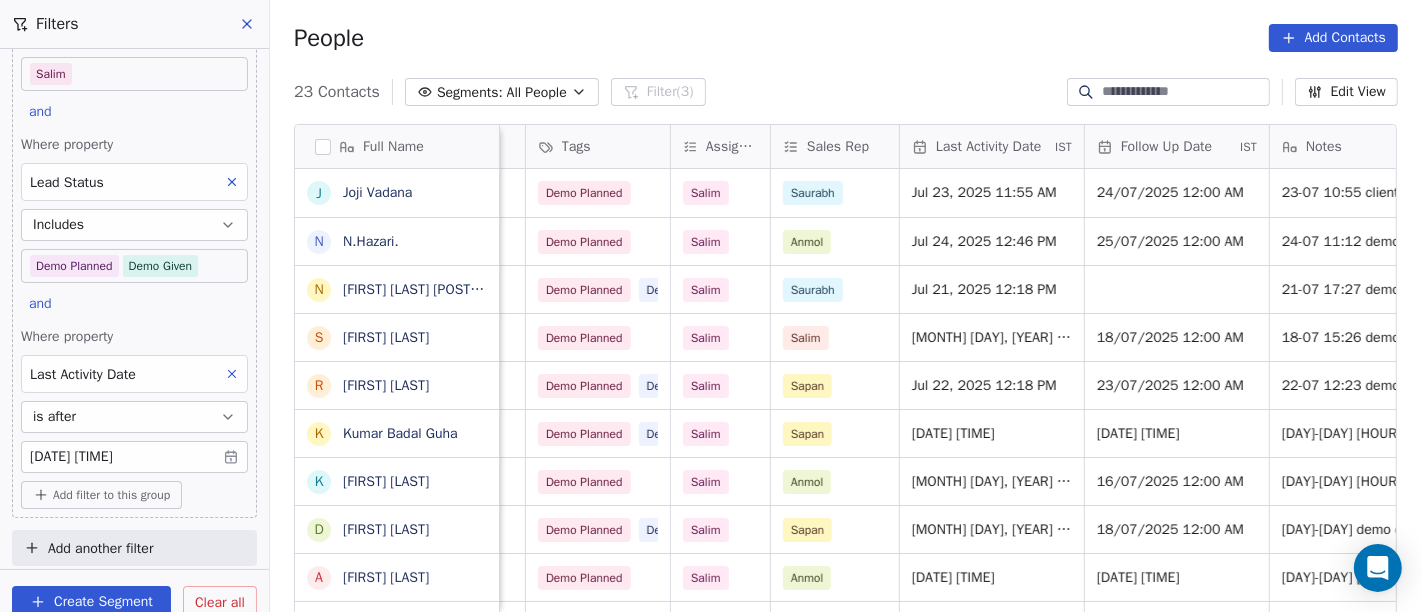 click on "is after" at bounding box center (134, 417) 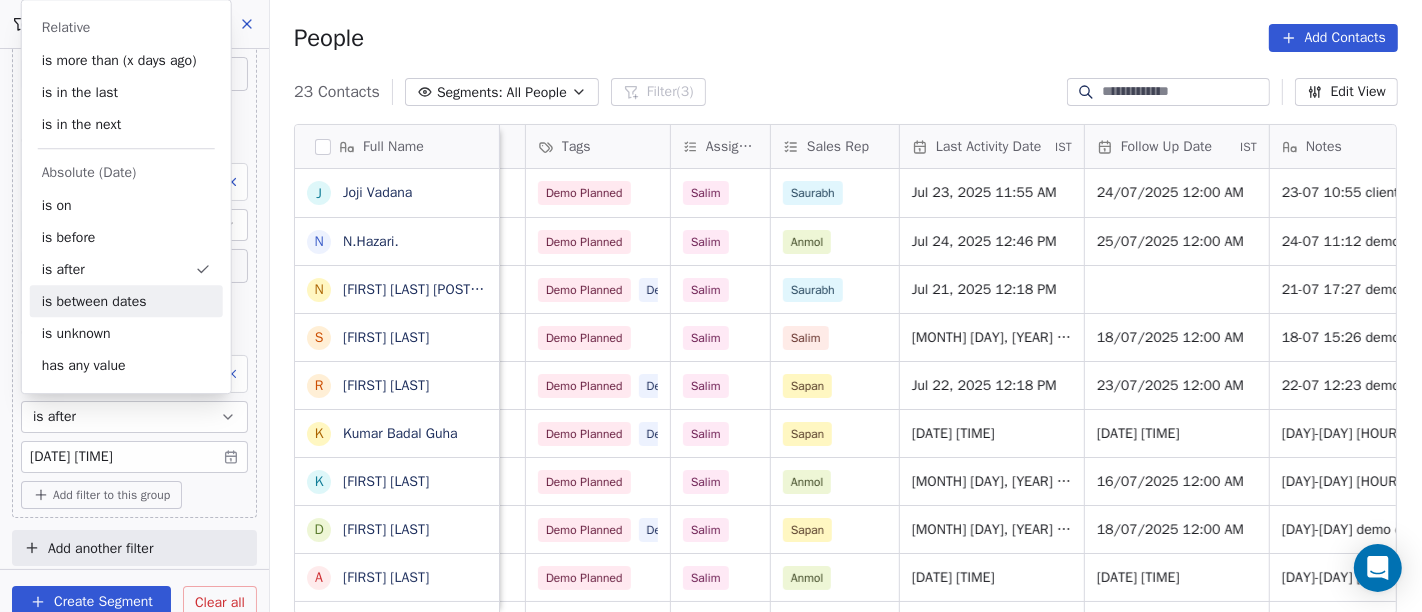 click on "is between dates" at bounding box center [126, 301] 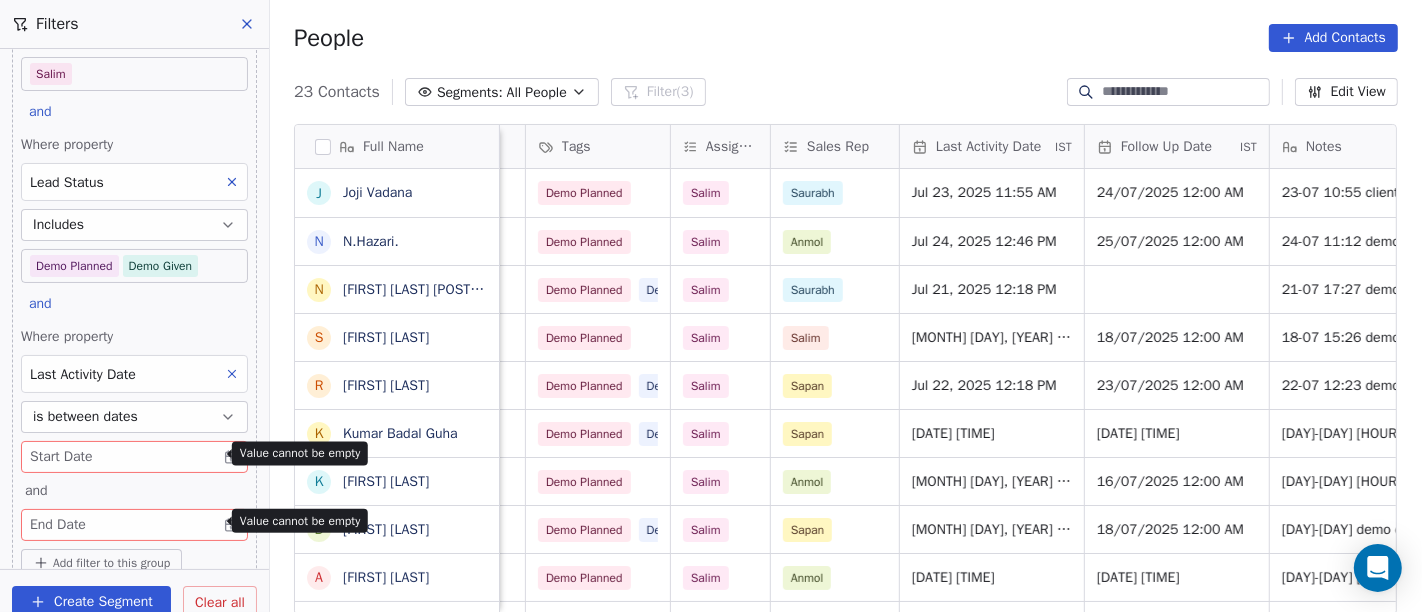 click on "On2Cook India Pvt. Ltd. Contacts People Marketing Workflows Campaigns Sales Pipelines Sequences Beta Tools Apps AI Agents Help & Support Filters Where property Assignee Includes Salim and Where property Lead Status Includes Demo Planned Demo Given and Where property Last Activity Date is between dates Start Date and End Date Add filter to this group Add another filter Create Segment Clear all People Add Contacts 23 Contacts Segments: All People Filter (3) Edit View Tag Add to Sequence Full Name J Joji Vadana N N.Hazari. S Sameer Ahmed R Rajat Dutta K Kumar Badal Guha K Krs Shah D Dhaval Sheth A Anil Sharma u uttam shinde M Mahesh M Madalsa Homes K Karan Kumar s sanjay M Mahesh Shere A Ashok Mokashi N Navin v Shah r rajubhai govindbhai chouhan A Amit Kochhar S Shaji George M MD A Alvin de Souza company name location Created Date IST Lead Status Tags Assignee Sales Rep Last Activity Date IST Follow Up Date IST Notes Call Attempts Website zomato link 1" at bounding box center (711, 306) 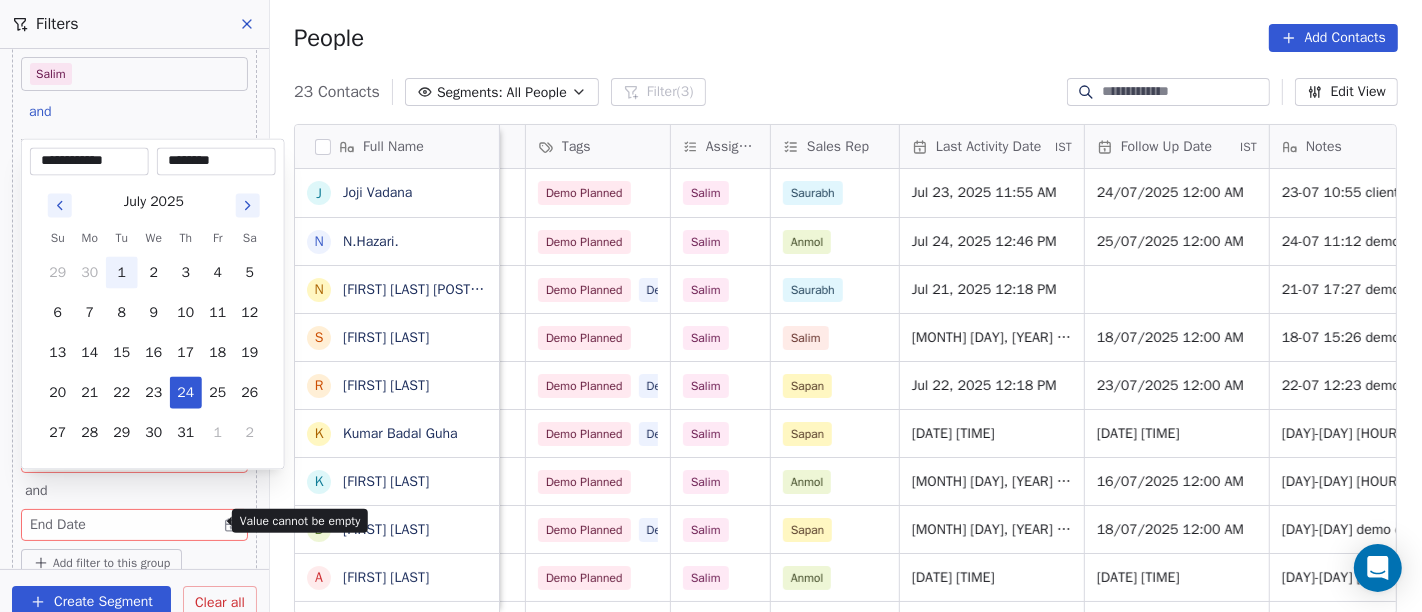 click on "1" at bounding box center (122, 273) 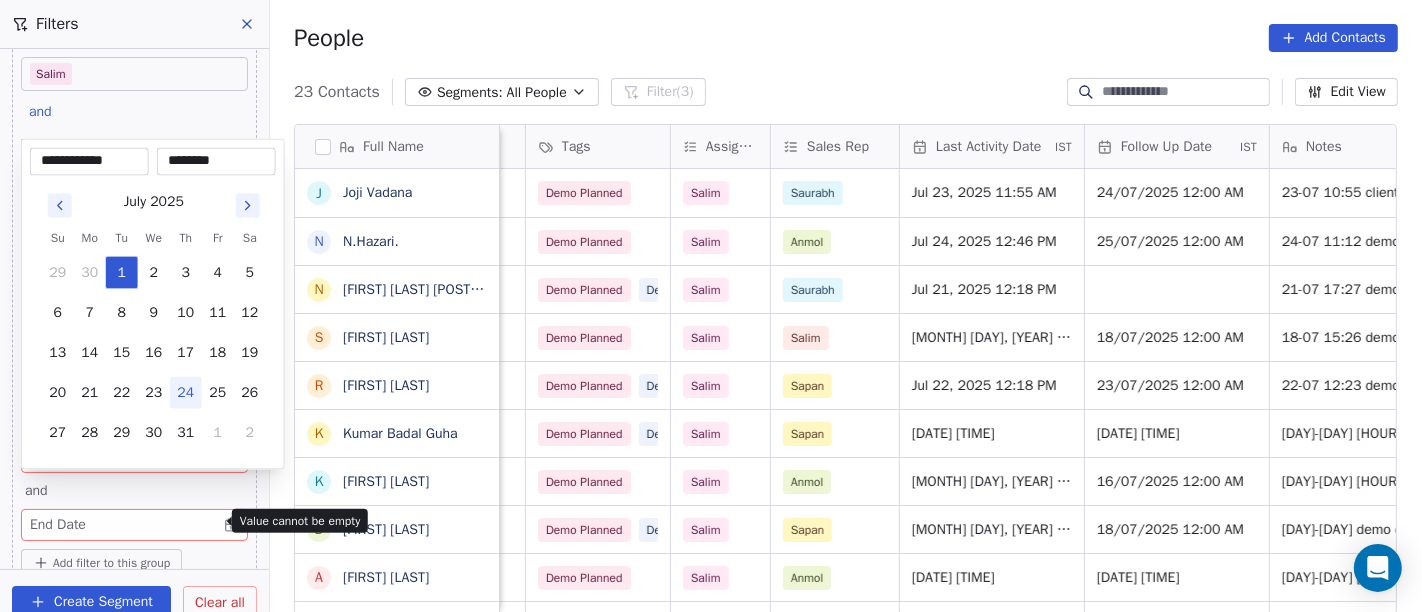 click on "On2Cook India Pvt. Ltd. Contacts People Marketing Workflows Campaigns Sales Pipelines Sequences Beta Tools Apps AI Agents Help & Support Filters Where property Assignee Includes Salim and Where property Lead Status Includes Demo Planned Demo Given and Where property Last Activity Date is between dates Start Date and End Date Add filter to this group Add another filter Create Segment Clear all People Add Contacts 23 Contacts Segments: All People Filter (3) Edit View Tag Add to Sequence Full Name J Joji Vadana N N.Hazari. S Sameer Ahmed R Rajat Dutta K Kumar Badal Guha K Krs Shah D Dhaval Sheth A Anil Sharma u uttam shinde M Mahesh M Madalsa Homes K Karan Kumar s sanjay M Mahesh Shere A Ashok Mokashi N Navin v Shah r rajubhai govindbhai chouhan A Amit Kochhar S Shaji George M MD A Alvin de Souza company name location Created Date IST Lead Status Tags Assignee Sales Rep Last Activity Date IST Follow Up Date IST Notes Call Attempts Website zomato link 1" at bounding box center [711, 306] 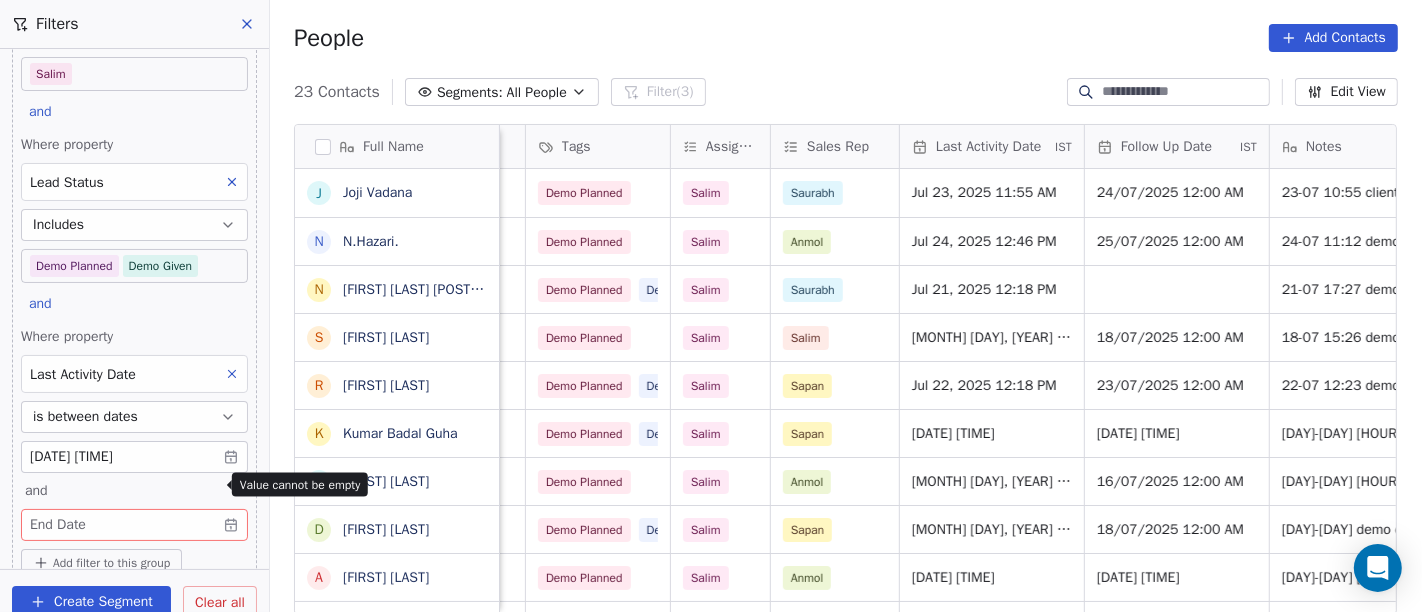 scroll, scrollTop: 198, scrollLeft: 0, axis: vertical 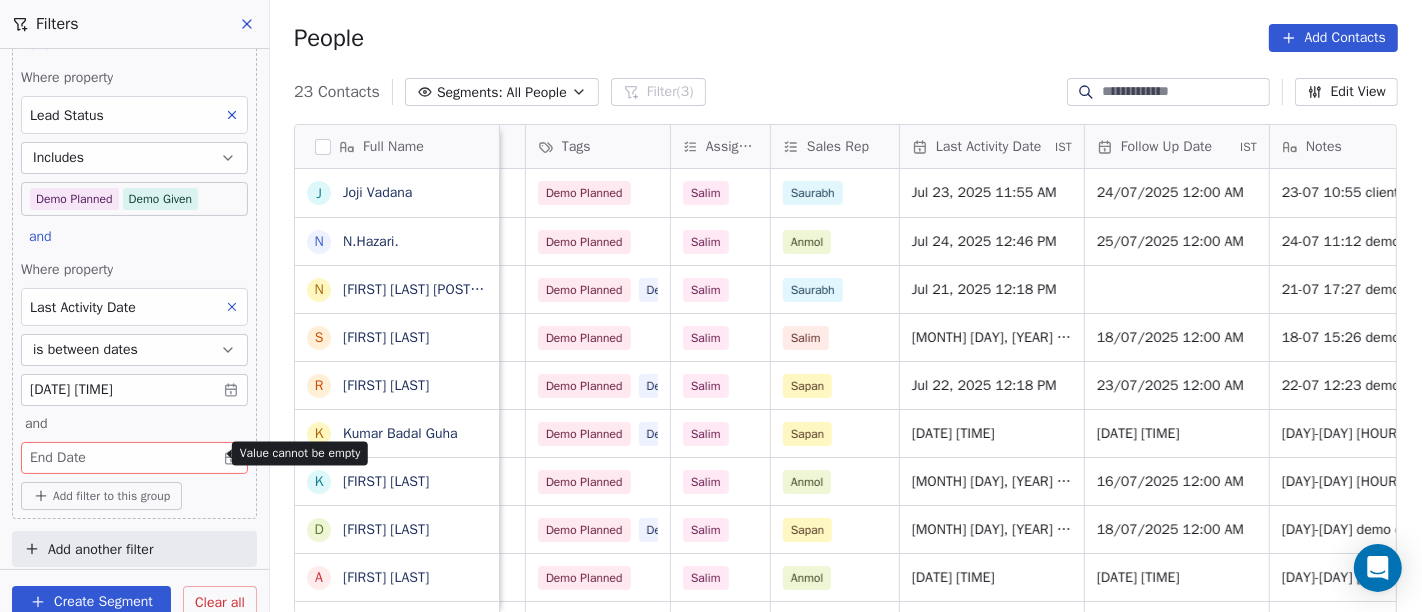 click on "On2Cook India Pvt. Ltd. Contacts People Marketing Workflows Campaigns Sales Pipelines Sequences Beta Tools Apps AI Agents Help & Support Filters Where property Assignee Includes [NAME] and Where property Lead Status Includes Demo Planned Demo Given and Where property Last Activity Date is between dates [MONTH] [DAY], [YEAR] [HOUR]:[MINUTE] [AM/PM] and End Date Add filter to this group Add another filter Create Segment Clear all People Add Contacts 23 Contacts Segments: All People Filter (3) Edit View Tag Add to Sequence Full Name J [FIRST] [LAST] N [LAST].[LAST]. N [LAST] [LAST] NH734 S [FIRST] [LAST] R [FIRST] [LAST] K [FIRST] [LAST] K [LAST] [LAST] D [FIRST] [LAST] A [FIRST] [LAST] u [FIRST] [LAST] M [FIRST] [LAST] M [FIRST] [LAST] K [FIRST] [LAST] s [FIRST] [LAST] V [FIRST] [LAST] M [FIRST] [LAST] A [FIRST] [LAST] N [FIRST] [LAST] r [FIRST] [LAST] [LAST] A [FIRST] [LAST] S [FIRST] [LAST] M [FIRST] [LAST] MD A [FIRST] [LAST] company name" at bounding box center (711, 306) 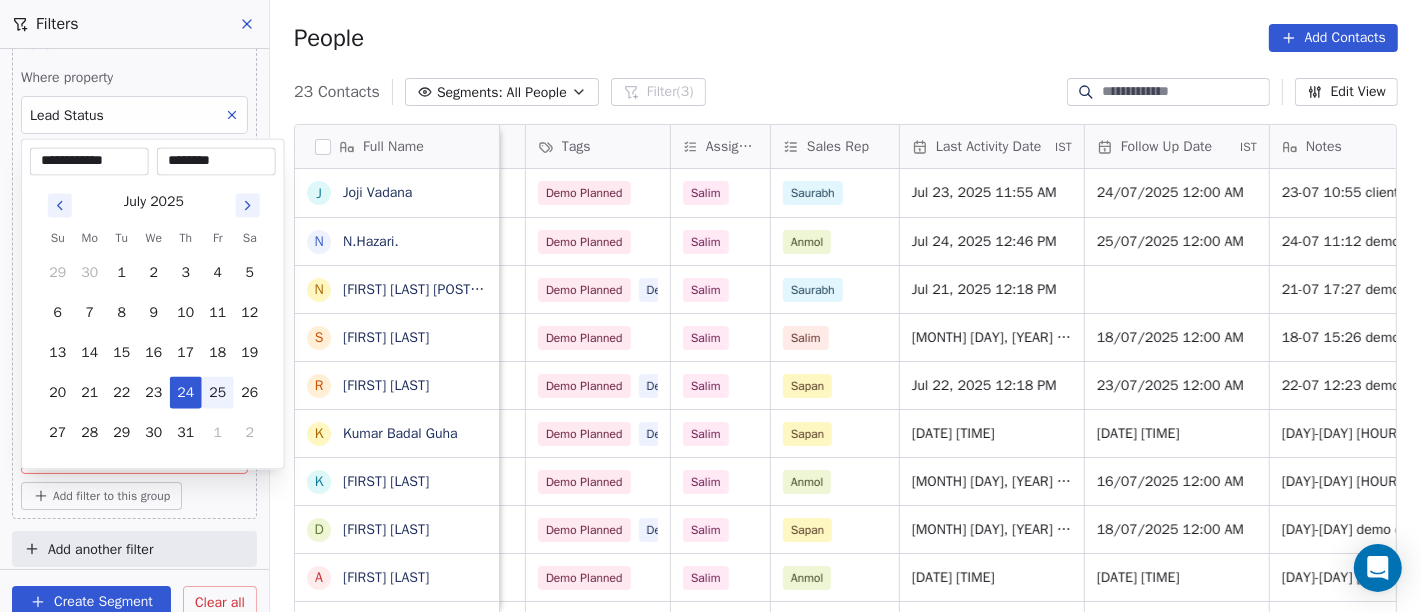 click on "25" at bounding box center (218, 393) 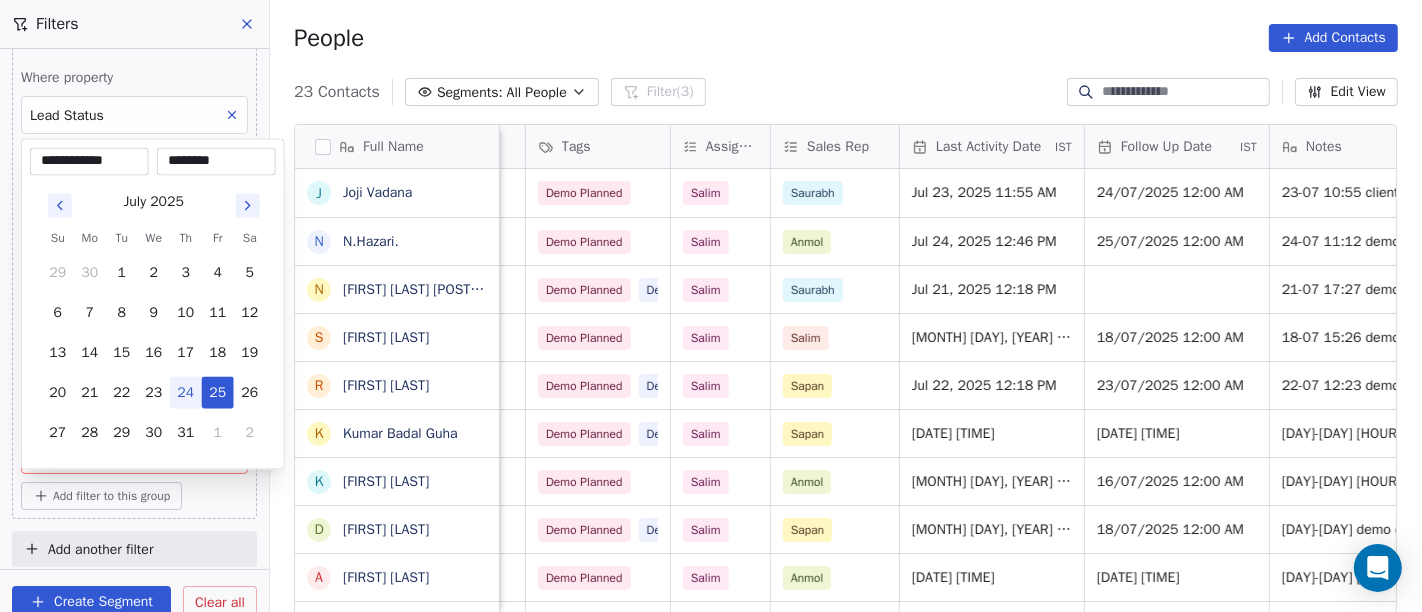 click on "On2Cook India Pvt. Ltd. Contacts People Marketing Workflows Campaigns Sales Pipelines Sequences Beta Tools Apps AI Agents Help & Support Filters Where property Assignee Includes [NAME] and Where property Lead Status Includes Demo Planned Demo Given and Where property Last Activity Date is between dates [MONTH] [DAY], [YEAR] [HOUR]:[MINUTE] [AM/PM] and End Date Add filter to this group Add another filter Create Segment Clear all People Add Contacts 23 Contacts Segments: All People Filter (3) Edit View Tag Add to Sequence Full Name J [FIRST] [LAST] N [LAST].[LAST]. N [LAST] [LAST] NH734 S [FIRST] [LAST] R [FIRST] [LAST] K [FIRST] [LAST] K [LAST] [LAST] D [FIRST] [LAST] A [FIRST] [LAST] u [FIRST] [LAST] M [FIRST] [LAST] M [FIRST] [LAST] K [FIRST] [LAST] s [FIRST] [LAST] V [FIRST] [LAST] M [FIRST] [LAST] A [FIRST] [LAST] N [FIRST] [LAST] r [FIRST] [LAST] [LAST] A [FIRST] [LAST] S [FIRST] [LAST] M [FIRST] [LAST] MD A [FIRST] [LAST] company name" at bounding box center (711, 306) 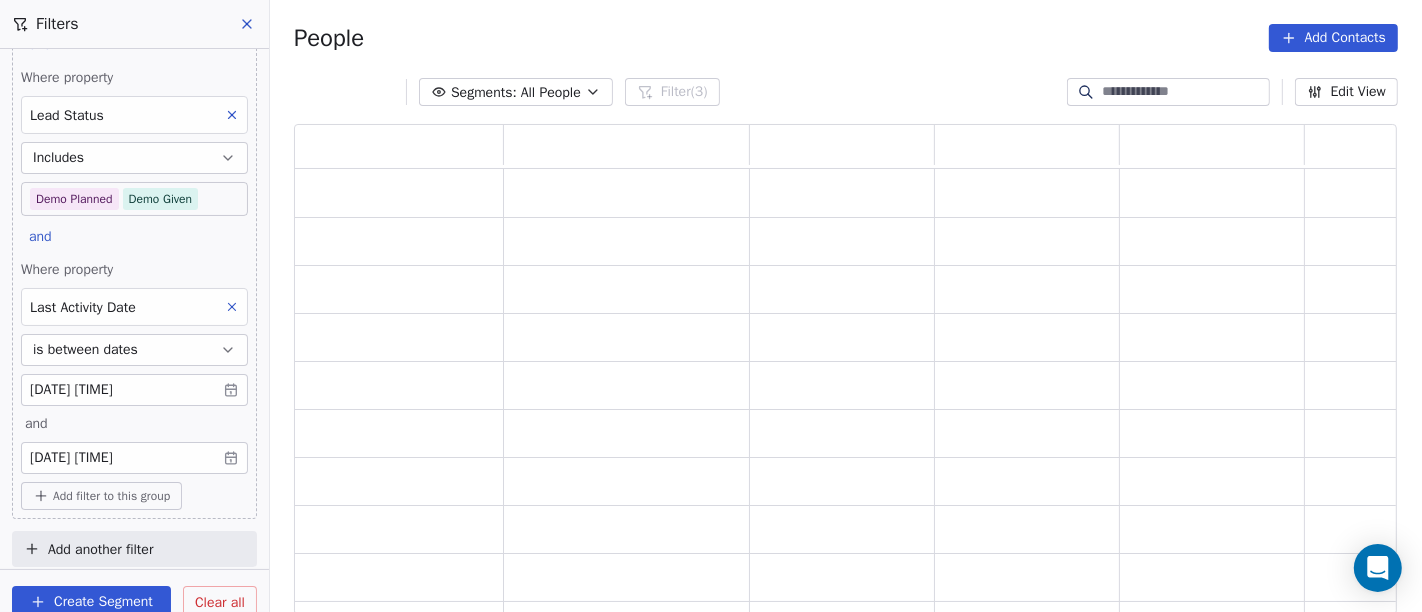 scroll, scrollTop: 17, scrollLeft: 17, axis: both 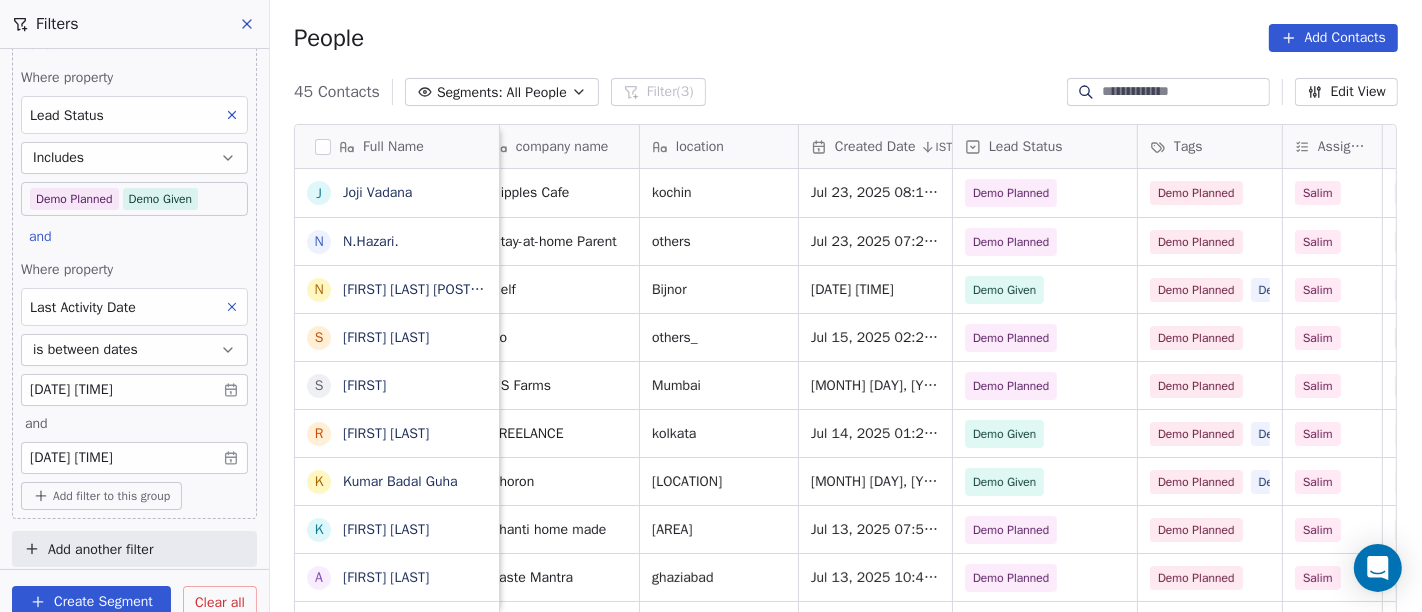 click on "On2Cook India Pvt. Ltd. Contacts People Marketing Workflows Campaigns Sales Pipelines Sequences Beta Tools Apps AI Agents Help & Support Filters Where property Assignee Includes [NAME] and Where property Lead Status Includes Demo Planned Demo Given and Where property Last Activity Date is between dates [MONTH] [DAY], [YEAR] [HOUR]:[MINUTE] [AM/PM] and [MONTH] [DAY], [YEAR] [HOUR]:[MINUTE] [AM/PM] Add filter to this group Add another filter Create Segment Clear all People Add Contacts 45 Contacts Segments: All People Filter (3) Edit View Tag Add to Sequence Full Name J [FIRST] [LAST] N [LAST].[LAST]. N [LAST] [LAST] NH734 S [FIRST] [LAST] R [FIRST] [LAST] K [FIRST] [LAST] K [LAST] [LAST] A [FIRST] [LAST] D [FIRST] [LAST] A [FIRST] [LAST] u [FIRST] [LAST] s [FIRST] [LAST] R [FIRST] [LAST] S [FIRST] [LAST] K [FIRST] [LAST] K [LAST] [LAST] T [LAST] [LAST] S [LAST] [LAST] S [LAST] [LAST] R [LAST] [LAST] D [LAST] [LAST] A [FIRST] [LAST] A [FIRST] [LAST] G [FIRST] [LAST] Phone Number Email company name" at bounding box center (711, 306) 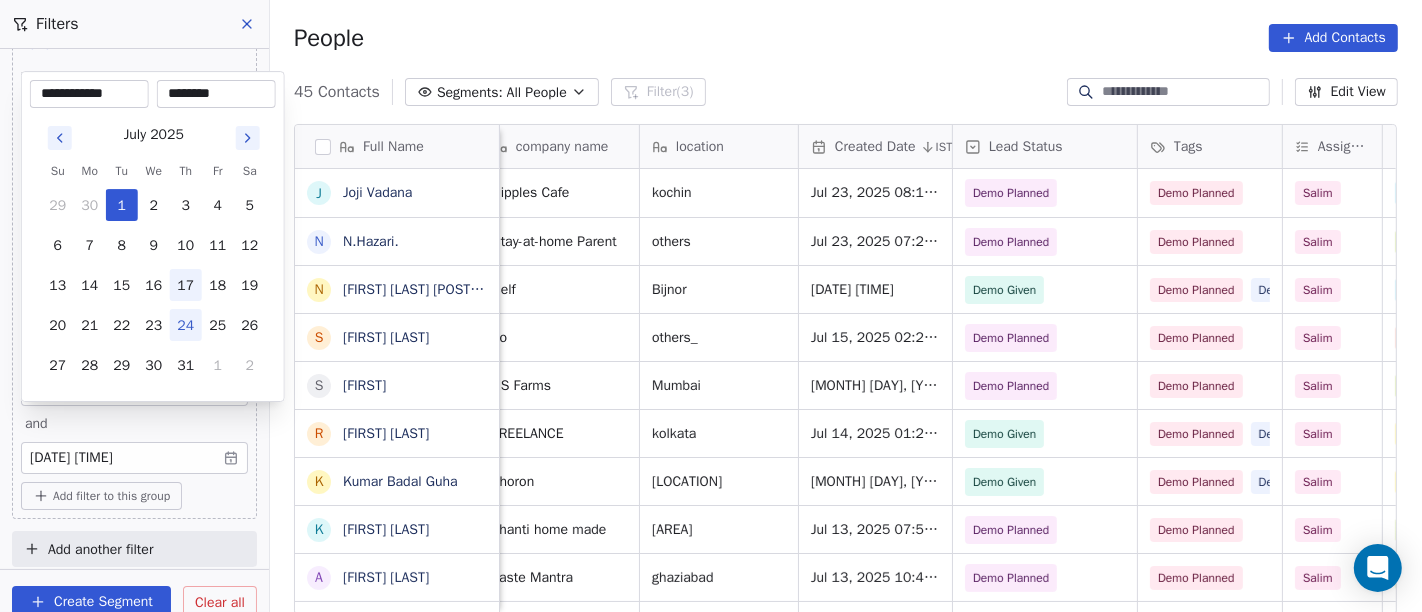 click on "17" at bounding box center (186, 285) 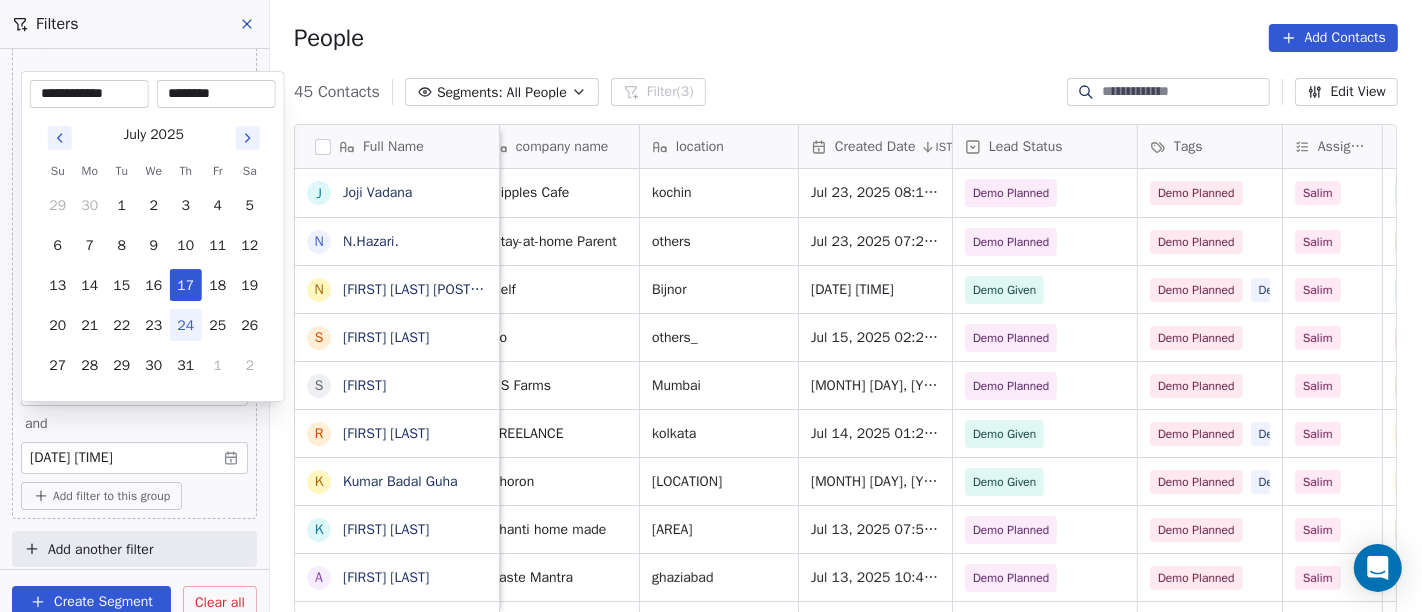 click on "On2Cook India Pvt. Ltd. Contacts People Marketing Workflows Campaigns Sales Pipelines Sequences Beta Tools Apps AI Agents Help & Support Filters Where property Assignee Includes [NAME] and Where property Lead Status Includes Demo Planned Demo Given and Where property Last Activity Date is between dates [MONTH] [DAY], [YEAR] [HOUR]:[MINUTE] [AM/PM] and [MONTH] [DAY], [YEAR] [HOUR]:[MINUTE] [AM/PM] Add filter to this group Add another filter Create Segment Clear all People Add Contacts 45 Contacts Segments: All People Filter (3) Edit View Tag Add to Sequence Full Name J [FIRST] [LAST] N [LAST].[LAST]. N [LAST] [LAST] NH734 S [FIRST] [LAST] R [FIRST] [LAST] K [FIRST] [LAST] K [LAST] [LAST] A [FIRST] [LAST] D [FIRST] [LAST] A [FIRST] [LAST] u [FIRST] [LAST] s [FIRST] [LAST] R [FIRST] [LAST] S [FIRST] [LAST] K [FIRST] [LAST] K [LAST] [LAST] T [LAST] [LAST] S [LAST] [LAST] S [LAST] [LAST] R [LAST] [LAST] D [LAST] [LAST] A [FIRST] [LAST] A [FIRST] [LAST] G [FIRST] [LAST] Phone Number Email company name" at bounding box center (711, 306) 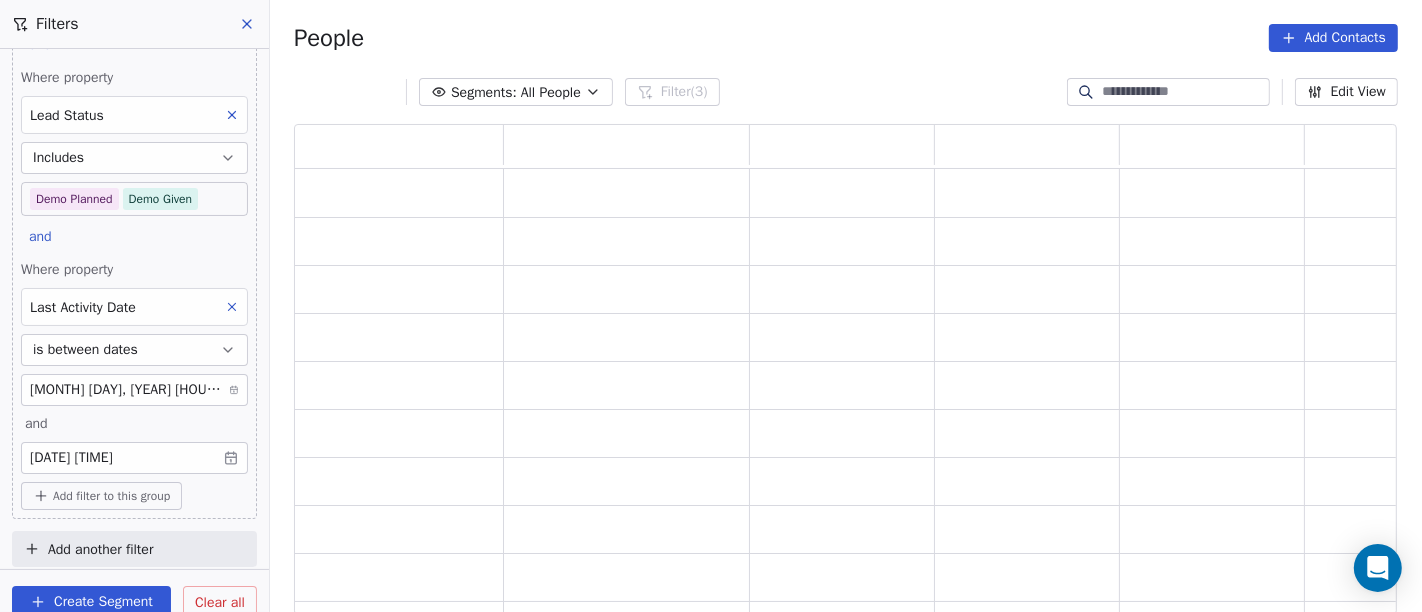 scroll, scrollTop: 17, scrollLeft: 17, axis: both 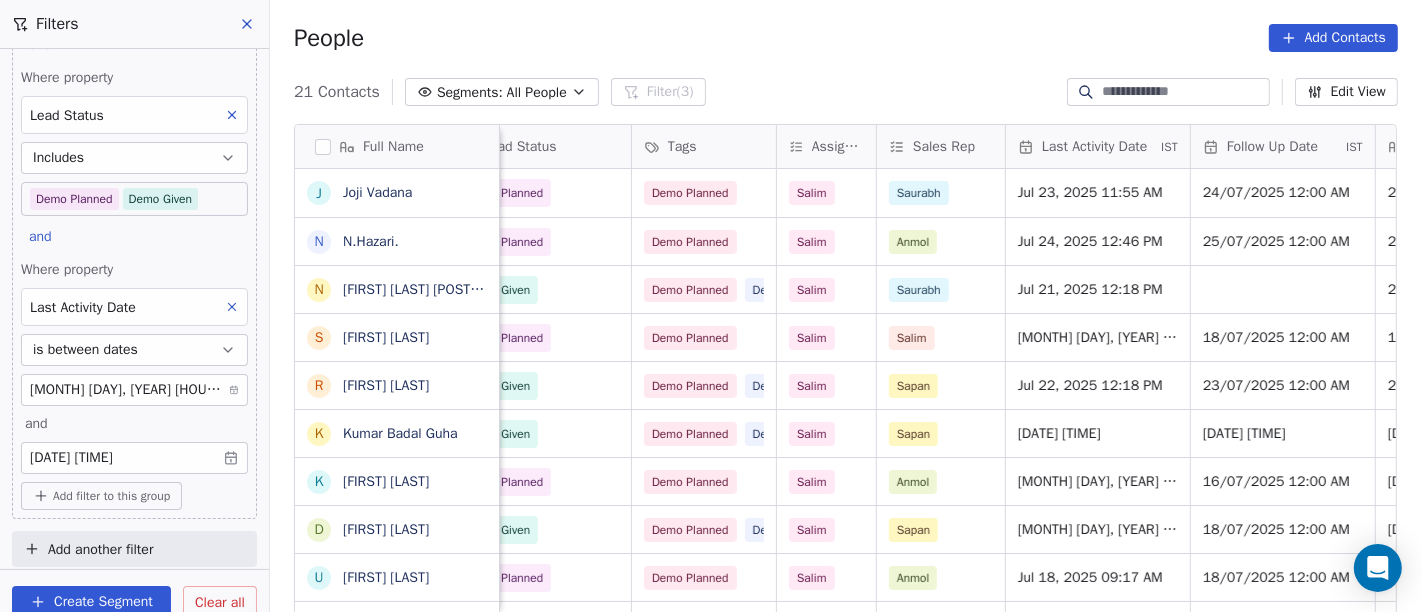 click on "21 Contacts Segments: All People Filter  (3) Edit View" at bounding box center [846, 92] 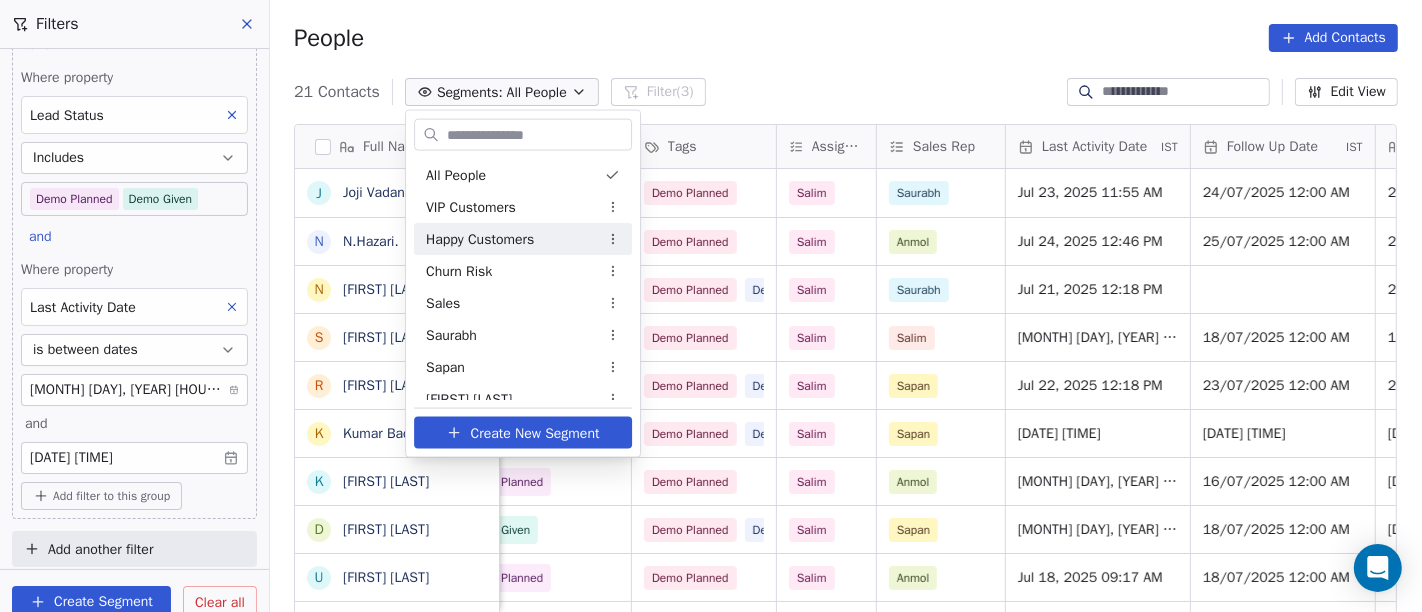 click on "On2Cook India Pvt. Ltd. Contacts People Marketing Workflows Campaigns Sales Pipelines Sequences Beta Tools Apps AI Agents Help & Support Filters Where property Assignee Includes Salim and Where property Lead Status Includes Demo Planned Demo Given and Where property Last Activity Date is between dates [MONTH] [DAY], [YEAR] [HOUR]:[MINUTE] [AM/PM] and [MONTH] [DAY], [YEAR] [HOUR]:[MINUTE] [AM/PM] Add filter to this group Add another filter Create Segment Clear all People Add Contacts 21 Contacts Segments: All People Filter (3) Edit View Tag Add to Sequence Full Name J Joji Vadana N N.Hazari. N Nazish Maqsood NH734 S Sameer Ahmed R Rajat Dutta K Kumar Badal Guha K Krs Shah D Dhaval Sheth u uttam shinde M Mahesh M Madalsa Homes K Karan Kumar s sanjay V Vipul Chaudhary M Mahesh Shere A Ashok Mokashi N Navin v Shah r rajubhai govindbhai chouhan A Amit Kochhar S Shaji George A Alvin de Souza company name location Created Date IST Lead Status Tags Assignee Sales Rep Last Activity Date IST Follow Up Date IST" at bounding box center [711, 306] 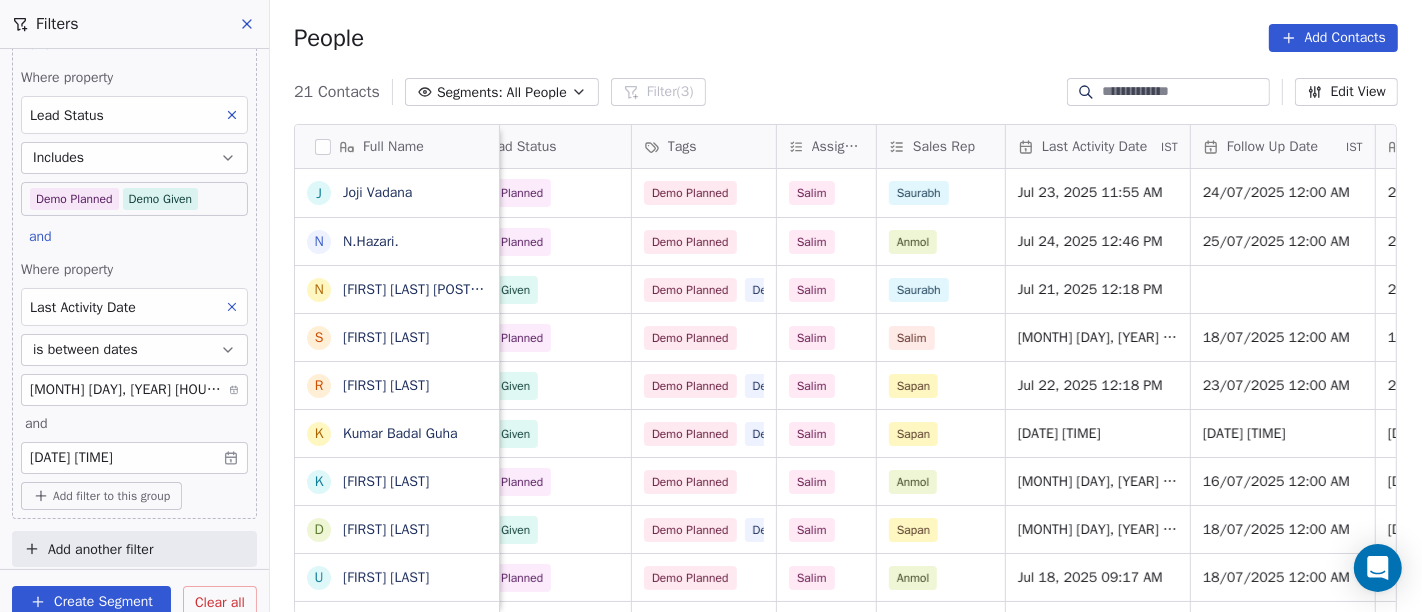 click on "Segments: All People" at bounding box center (502, 92) 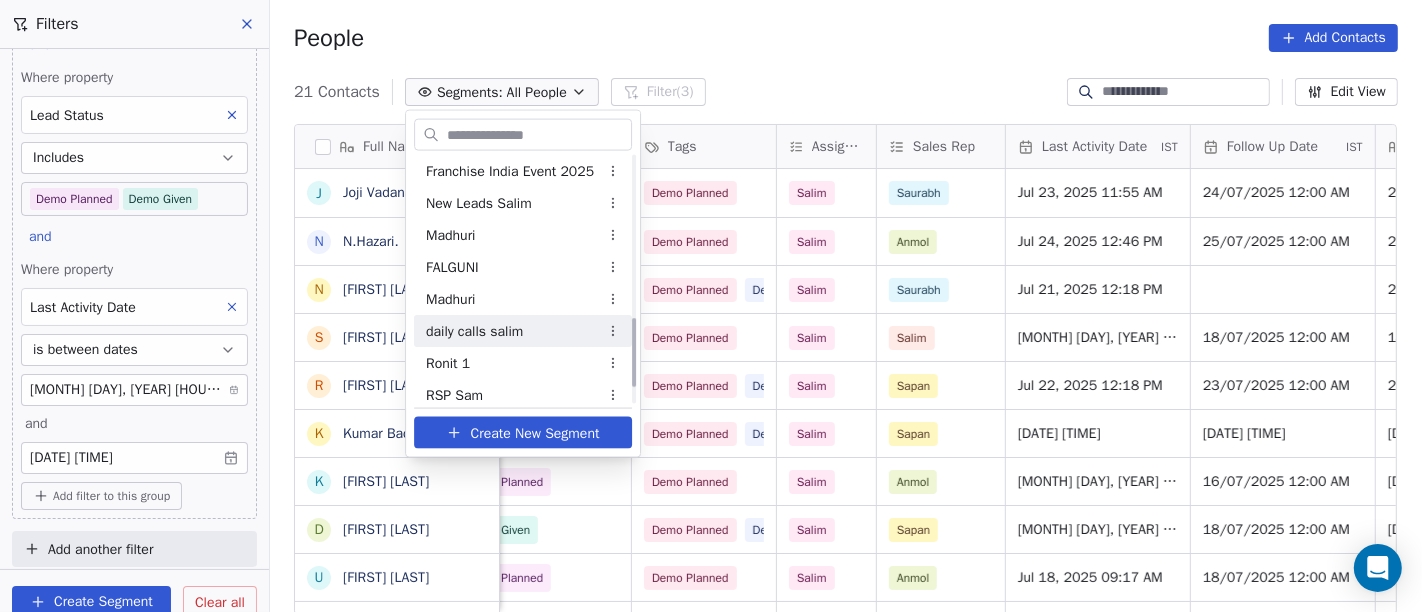 scroll, scrollTop: 511, scrollLeft: 0, axis: vertical 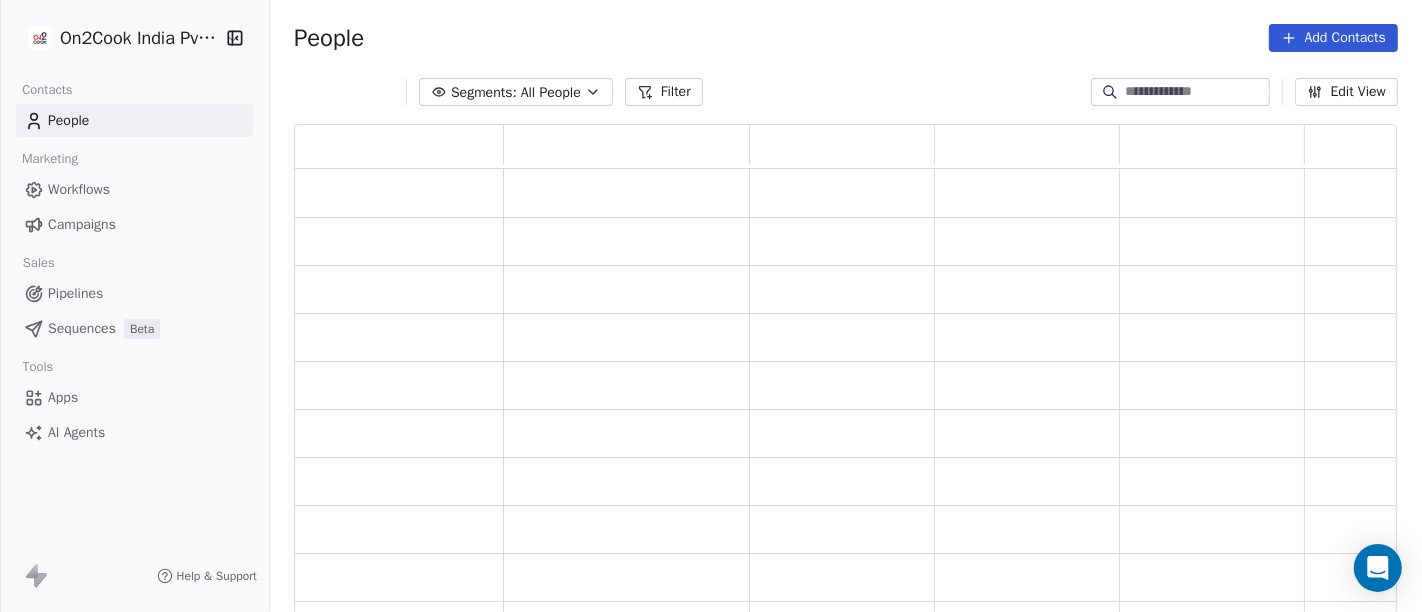 click on "All People" at bounding box center [551, 92] 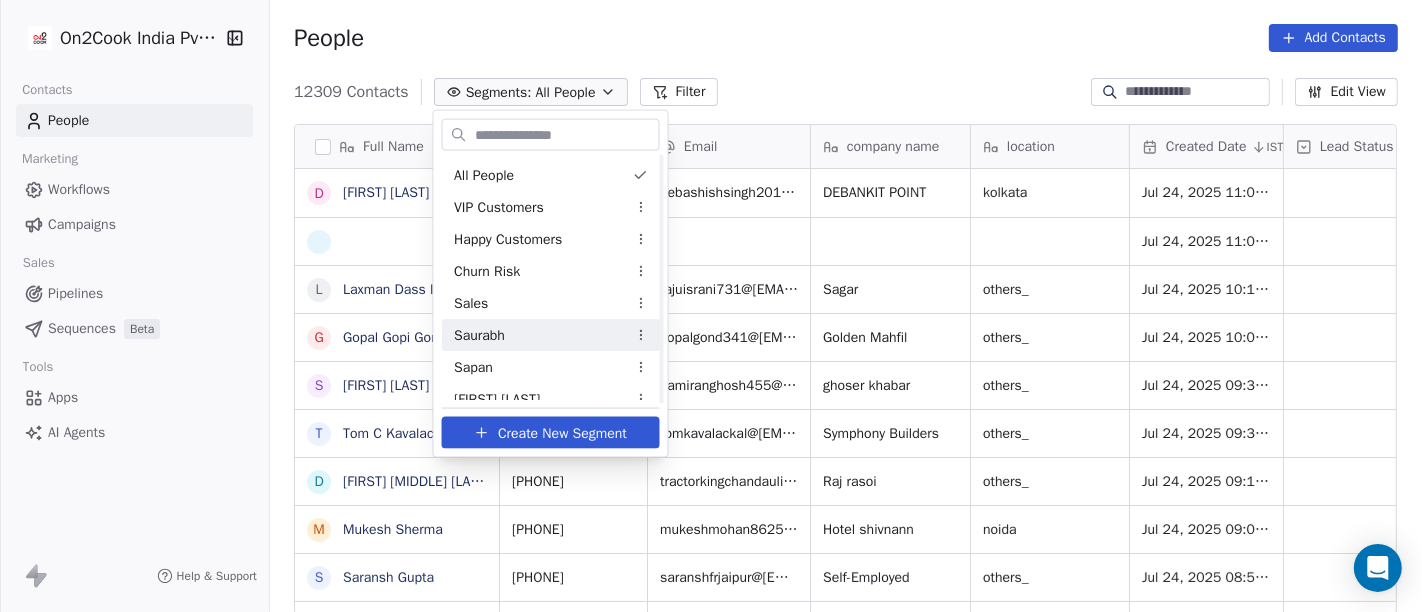 scroll, scrollTop: 457, scrollLeft: 0, axis: vertical 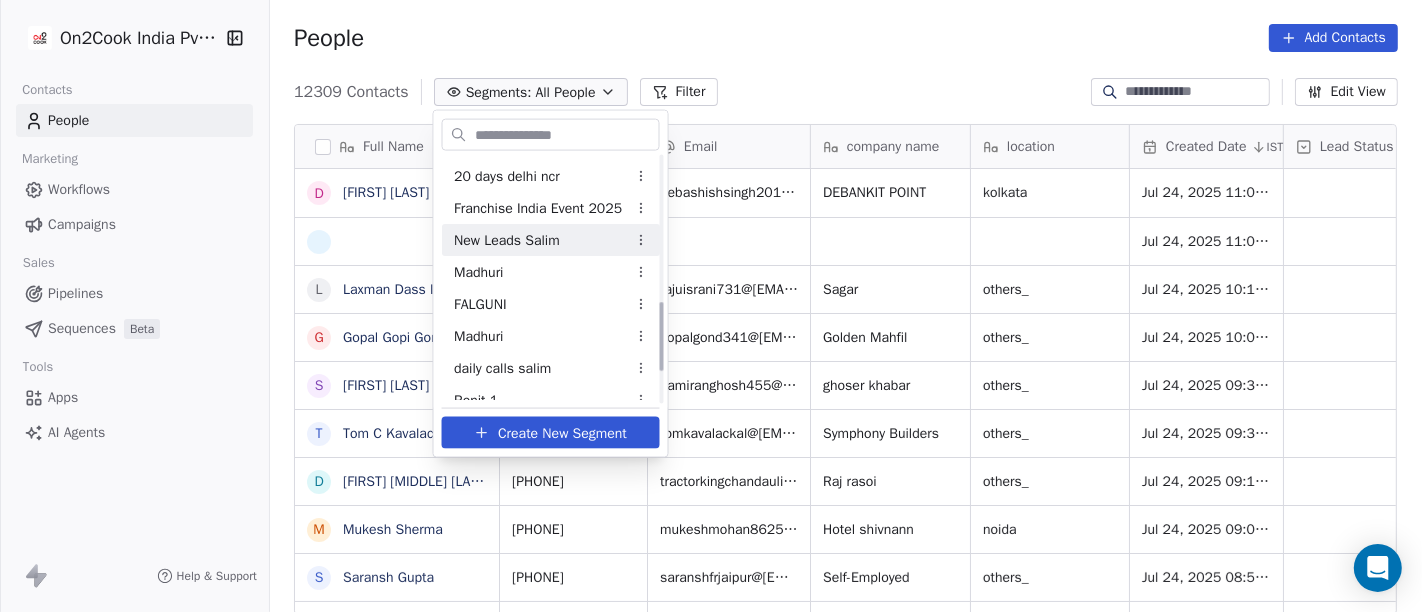 click on "New Leads Salim" at bounding box center (507, 239) 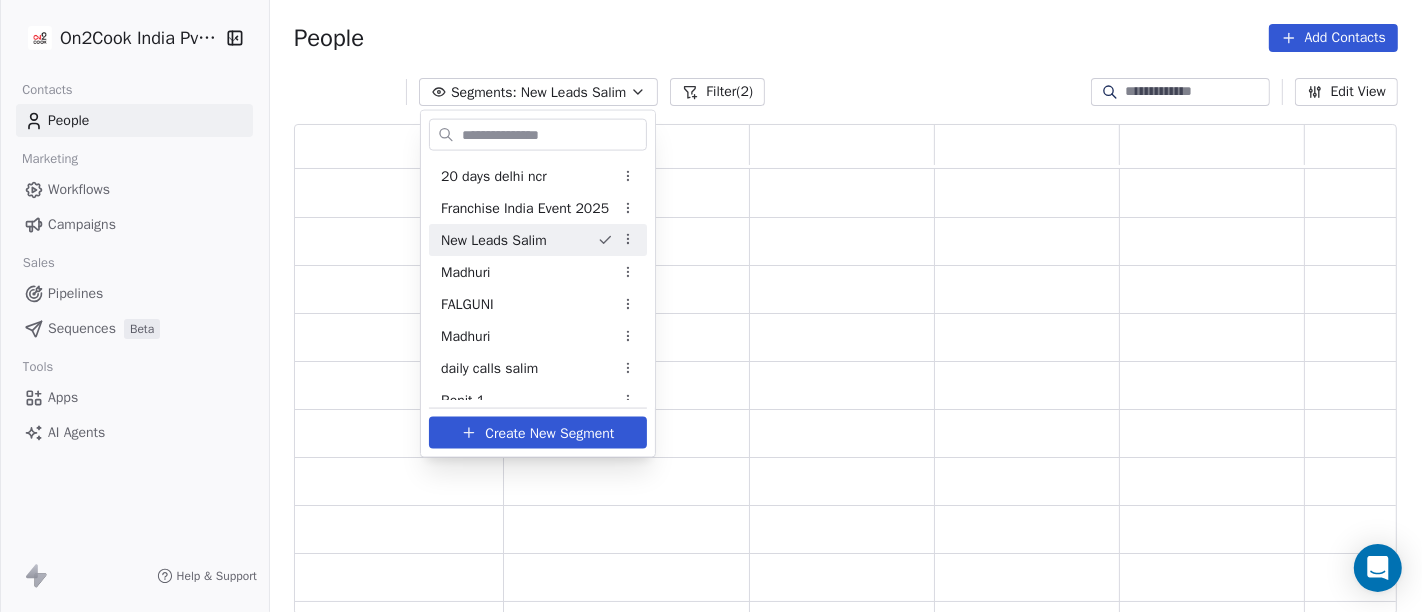 scroll, scrollTop: 17, scrollLeft: 17, axis: both 